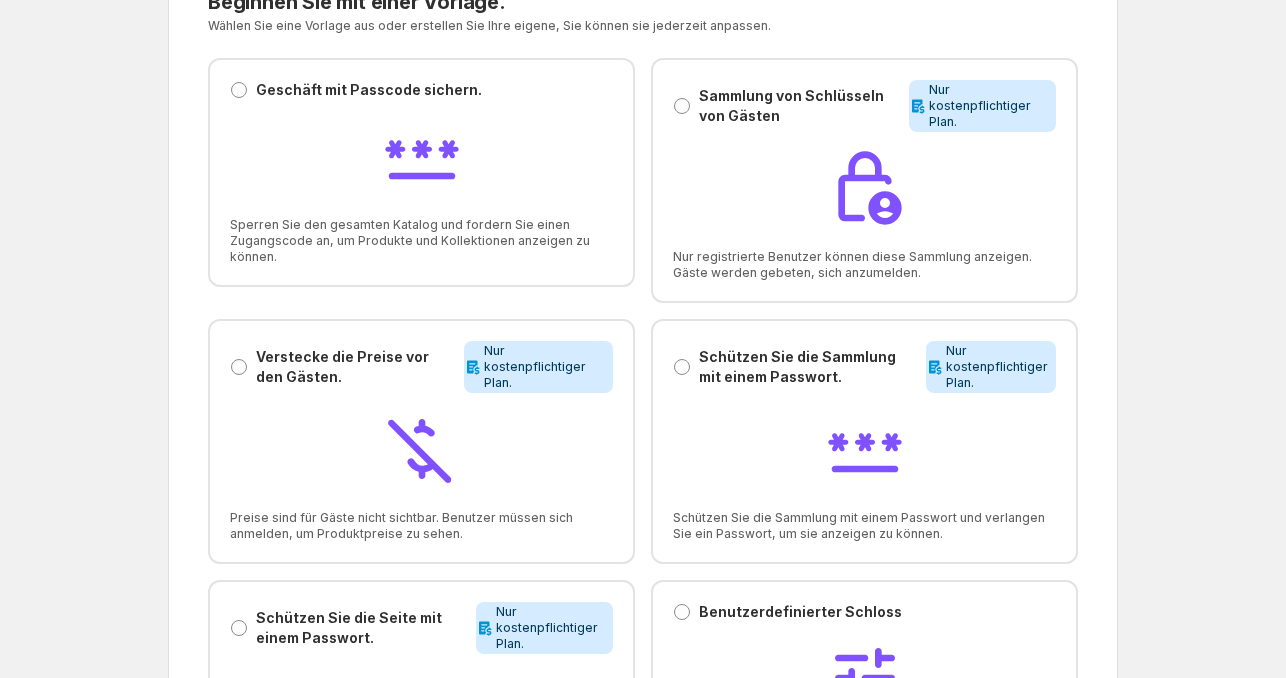 scroll, scrollTop: 103, scrollLeft: 0, axis: vertical 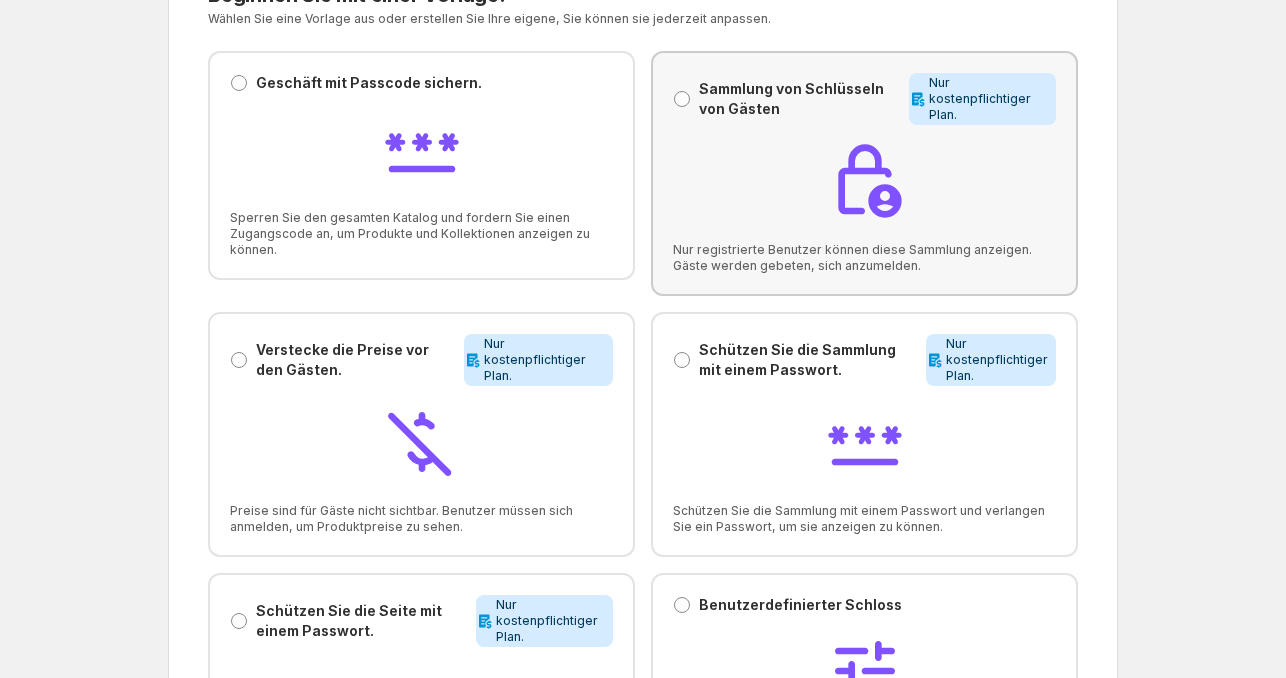 click on "Sammlung von Schlüsseln von Gästen Sammlung von Schlüsseln von Gästen Info Nur kostenpflichtiger Plan." at bounding box center (864, 99) 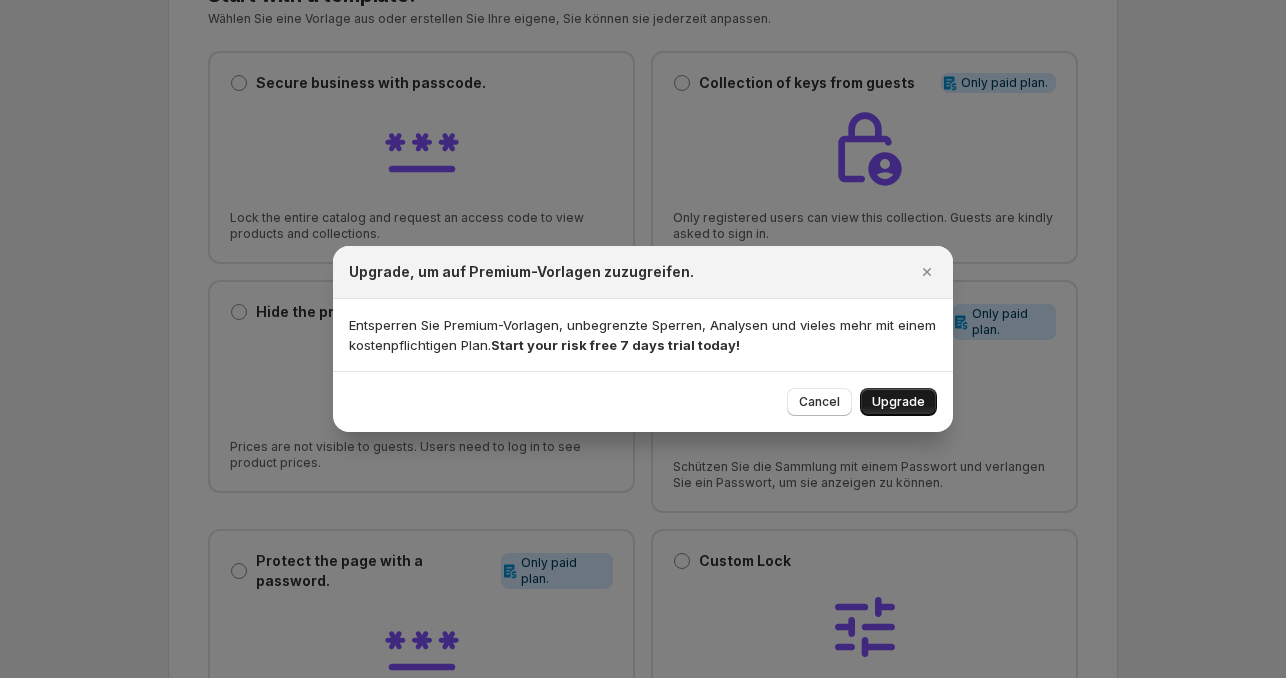 click on "Upgrade" at bounding box center [898, 402] 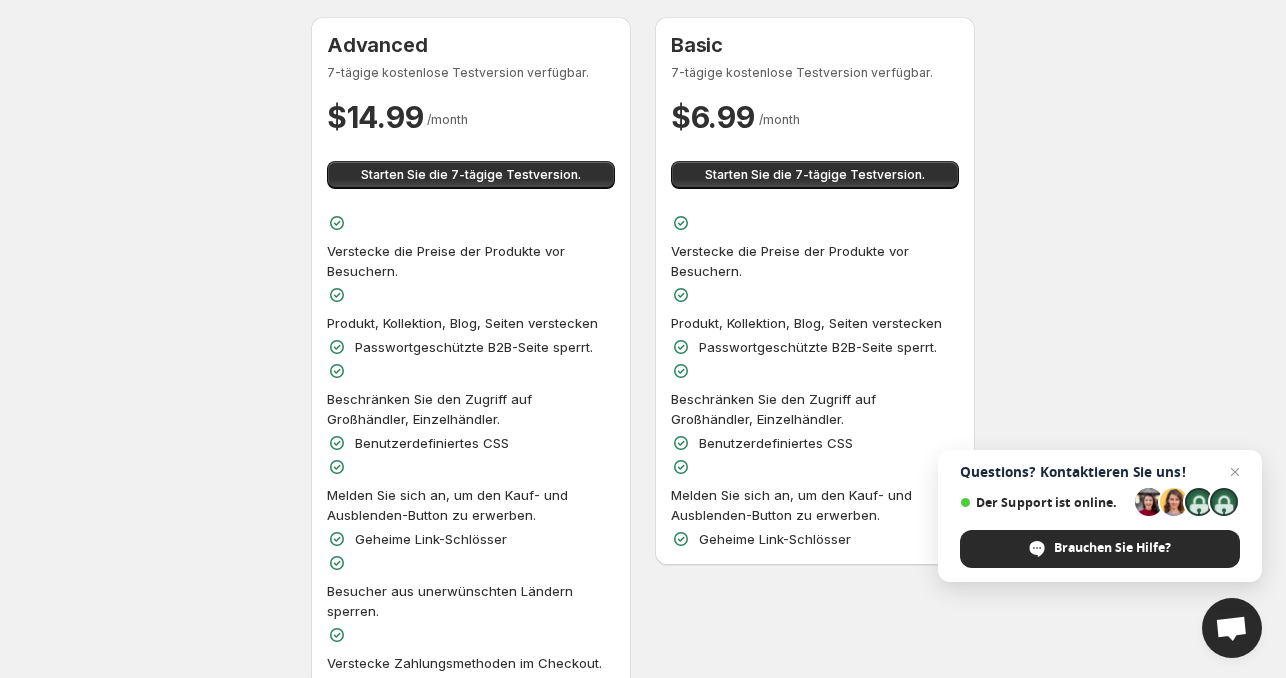 scroll, scrollTop: 56, scrollLeft: 0, axis: vertical 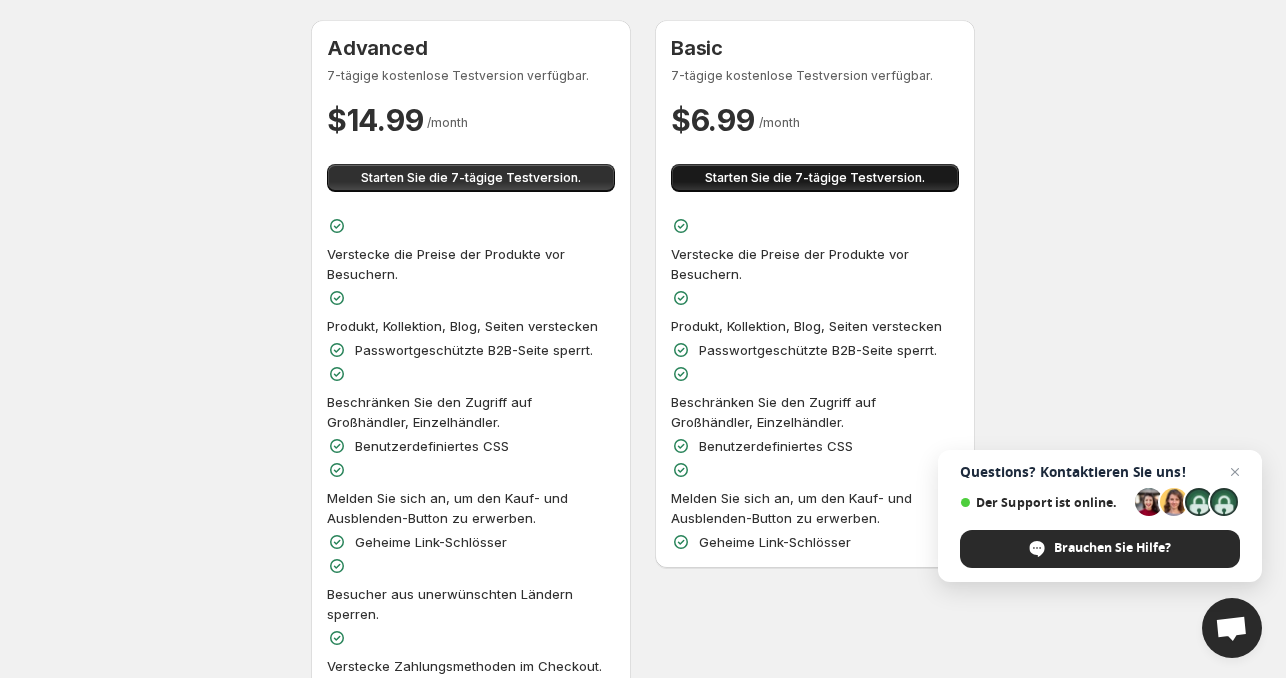 click on "Starten Sie die 7-tägige Testversion." at bounding box center [815, 178] 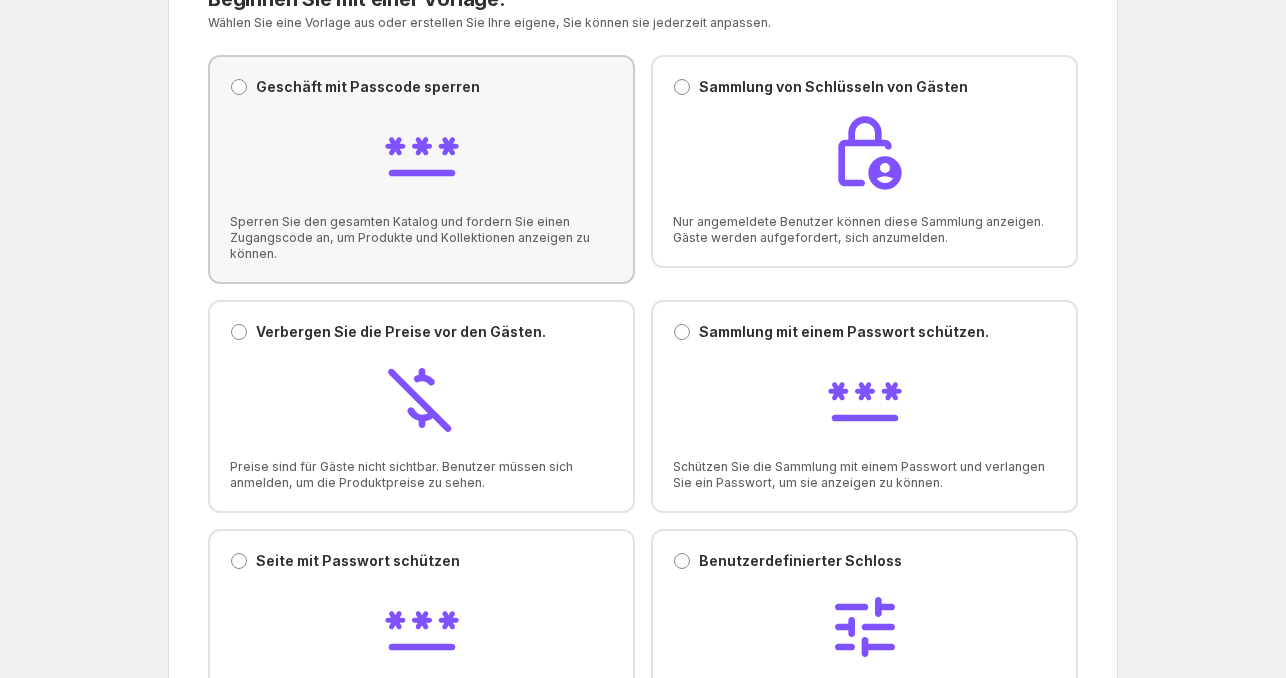 scroll, scrollTop: 100, scrollLeft: 0, axis: vertical 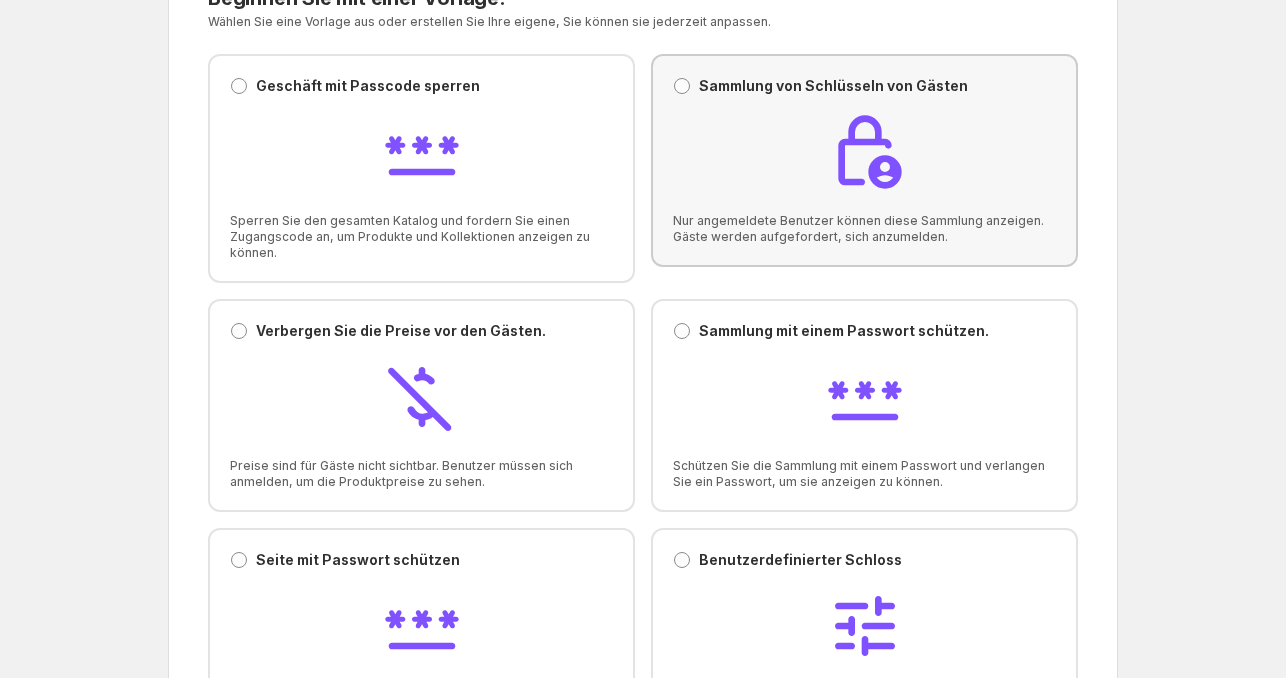 click at bounding box center [864, 154] 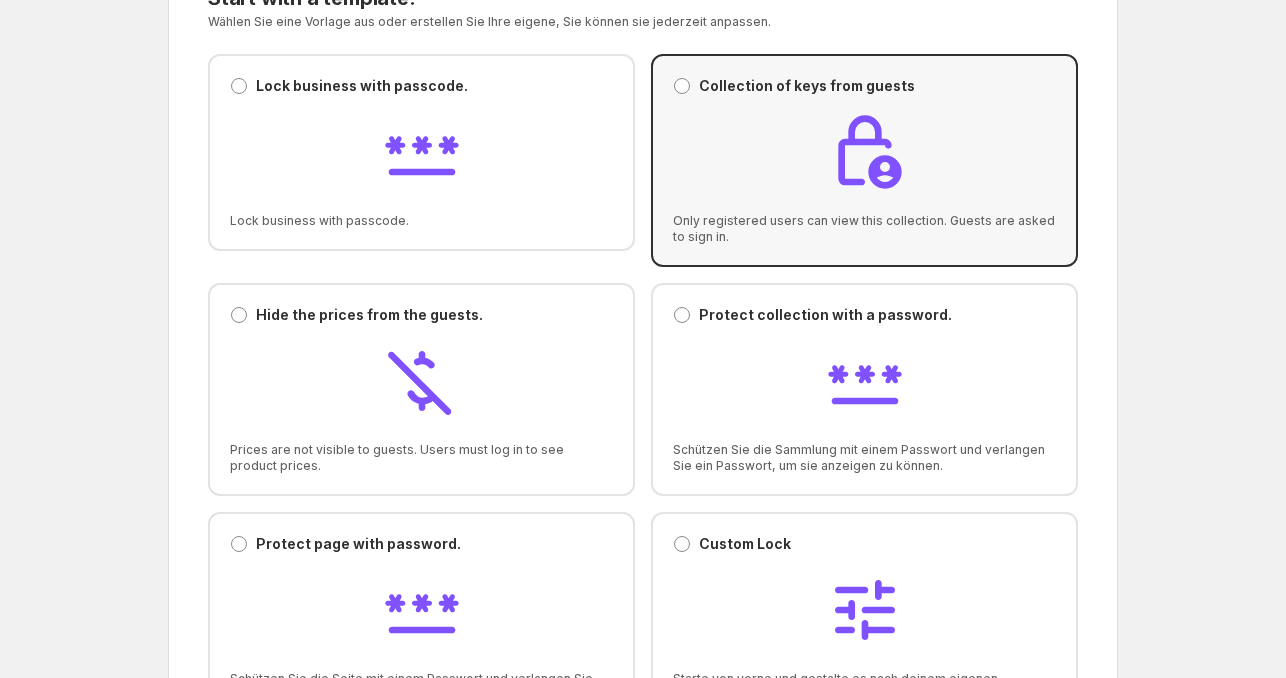 click at bounding box center [864, 154] 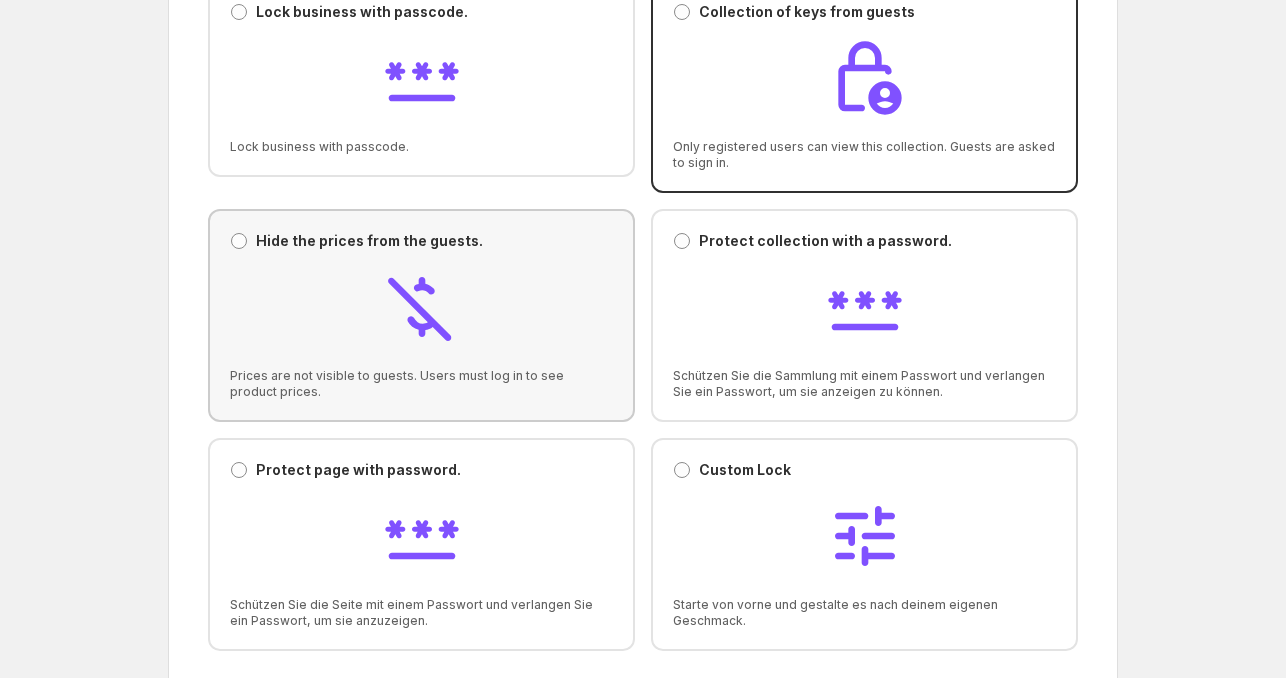 scroll, scrollTop: 183, scrollLeft: 0, axis: vertical 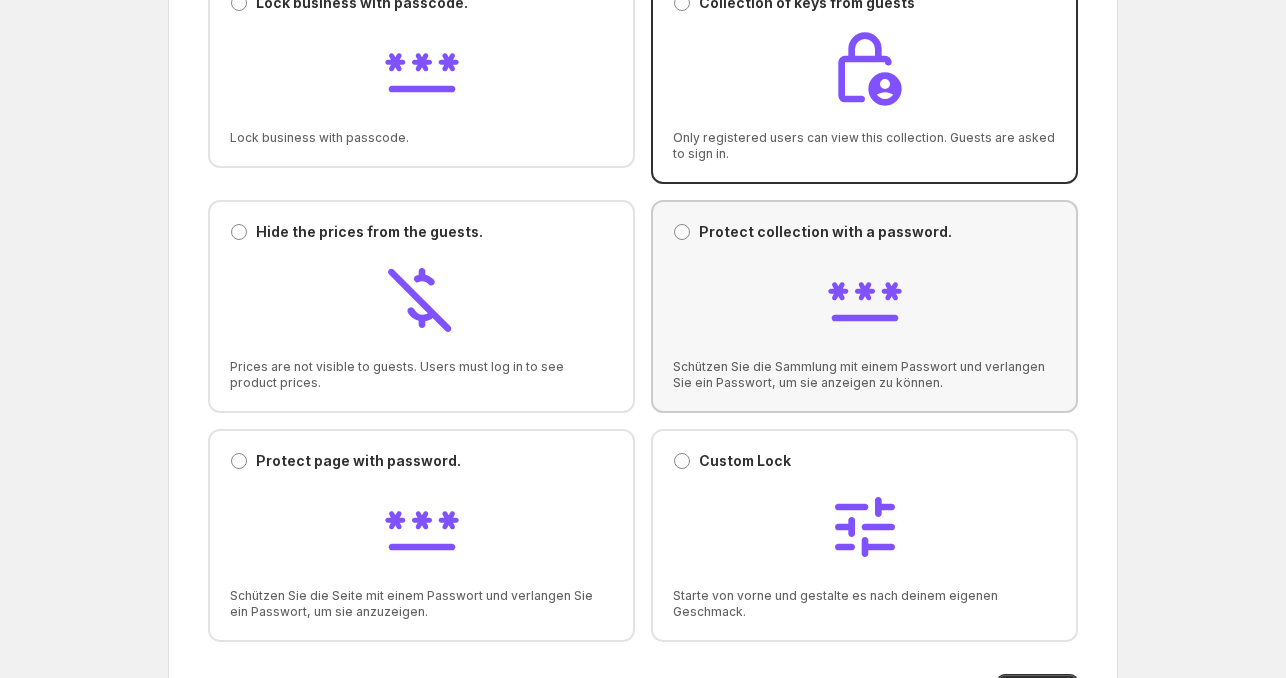 click on "Protect collection with a password." at bounding box center [825, 232] 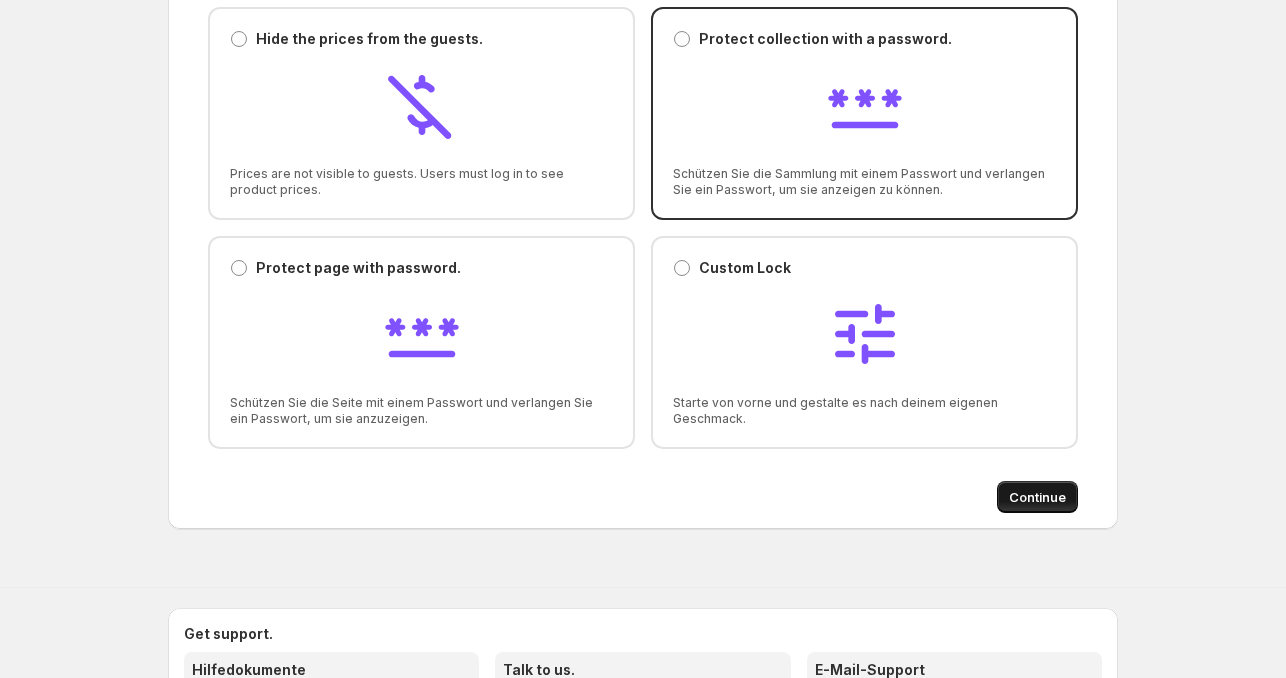 click on "Continue" at bounding box center (1037, 497) 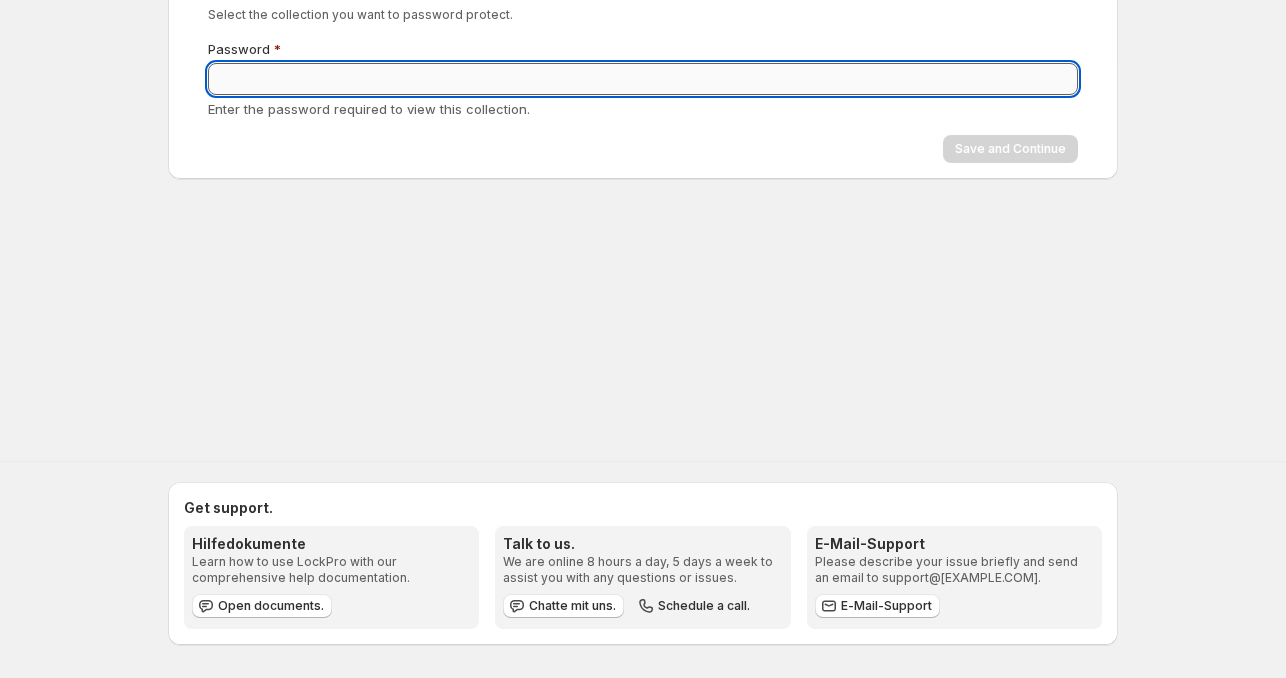click on "Password" at bounding box center (643, 79) 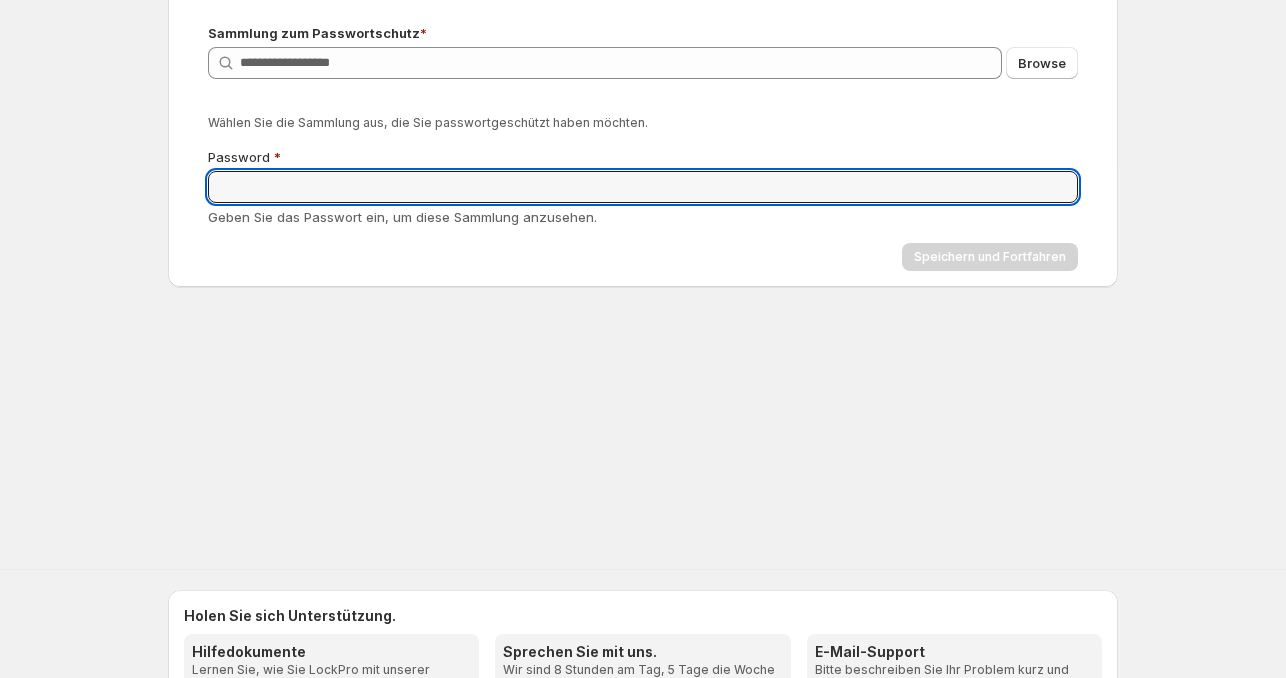 scroll, scrollTop: 0, scrollLeft: 0, axis: both 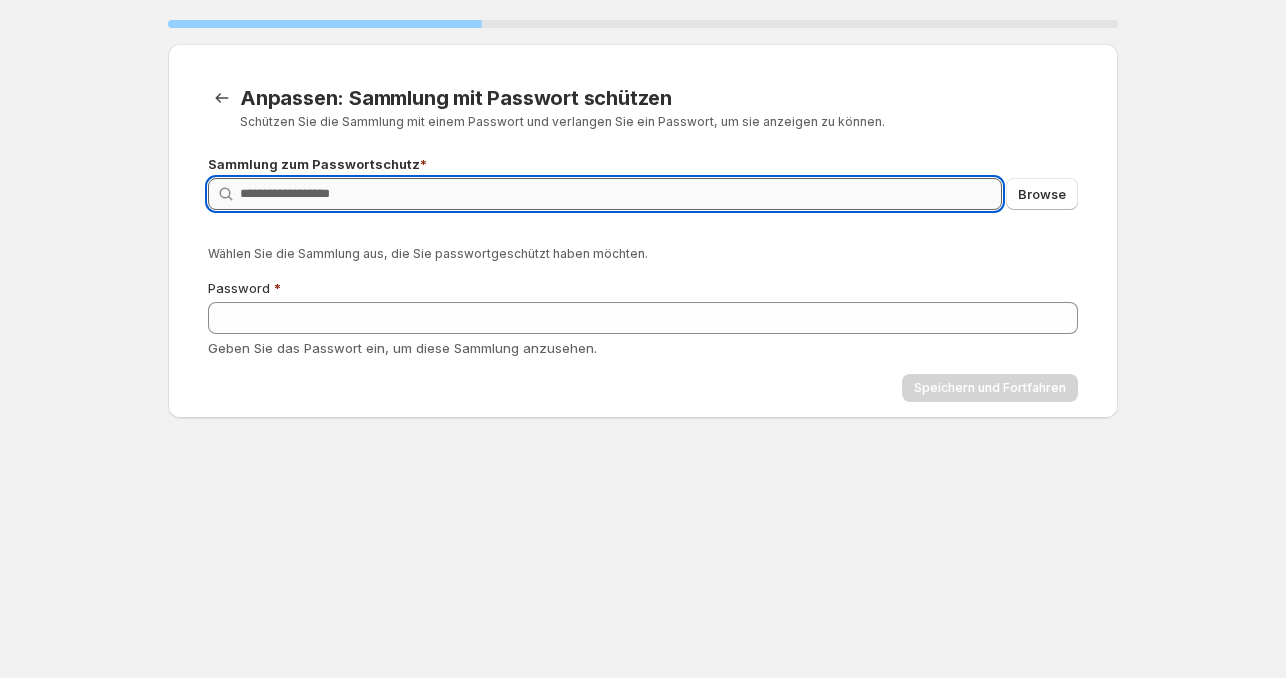 click on "Query" at bounding box center (621, 194) 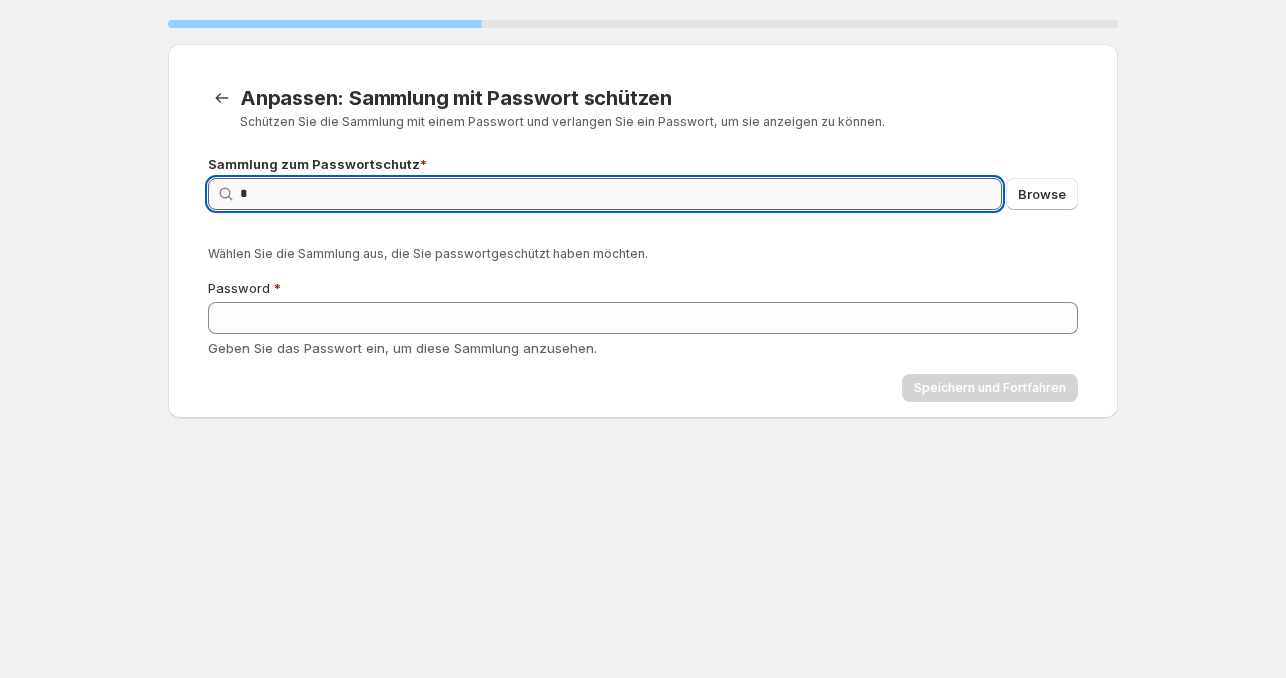 type on "*" 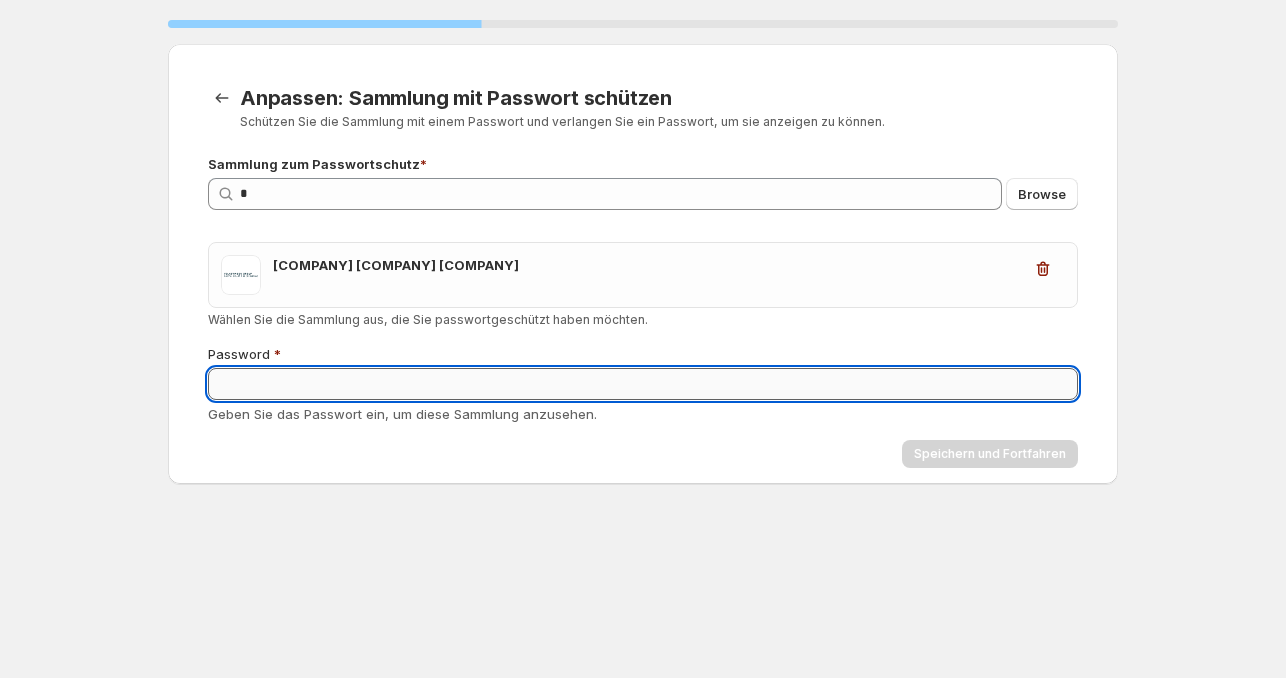 click on "Password" at bounding box center (643, 384) 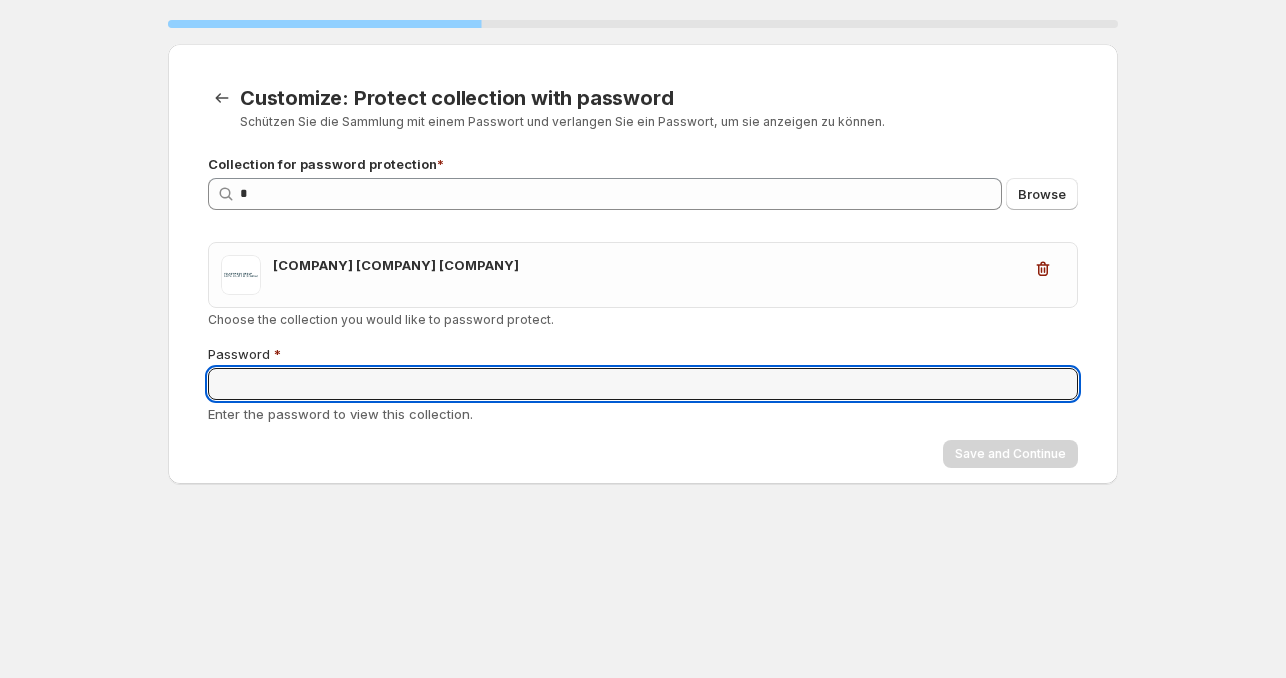 paste on "**********" 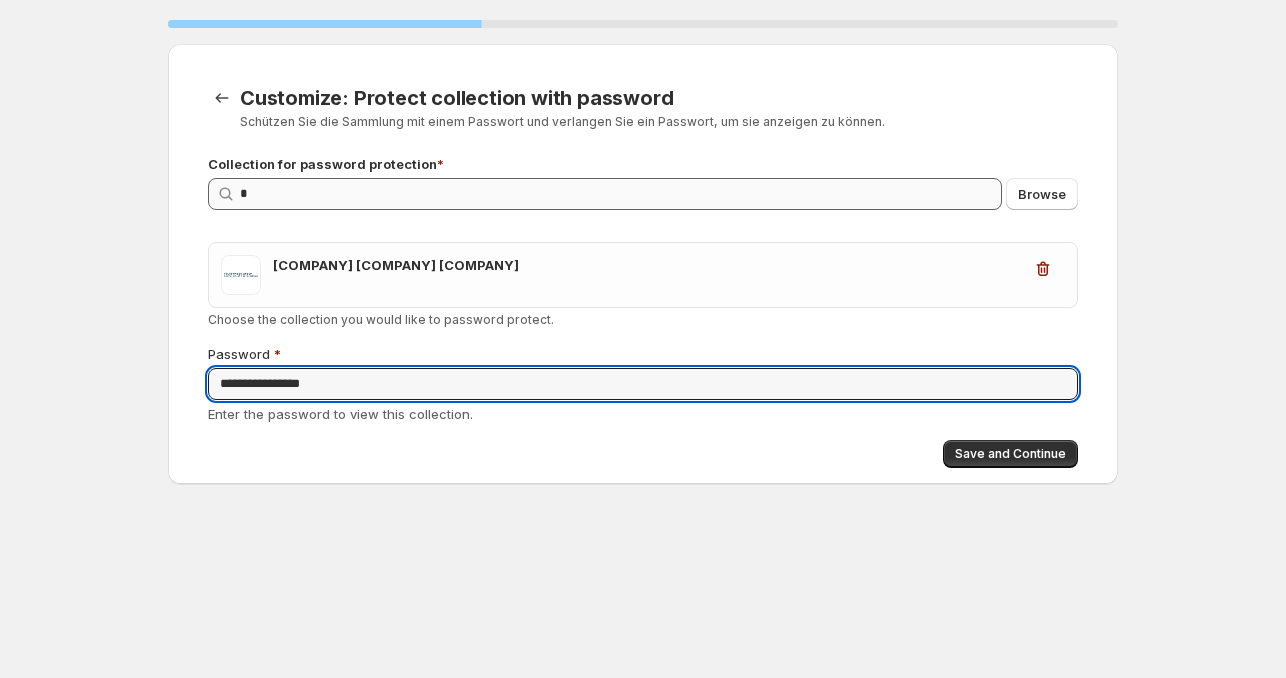 type on "**********" 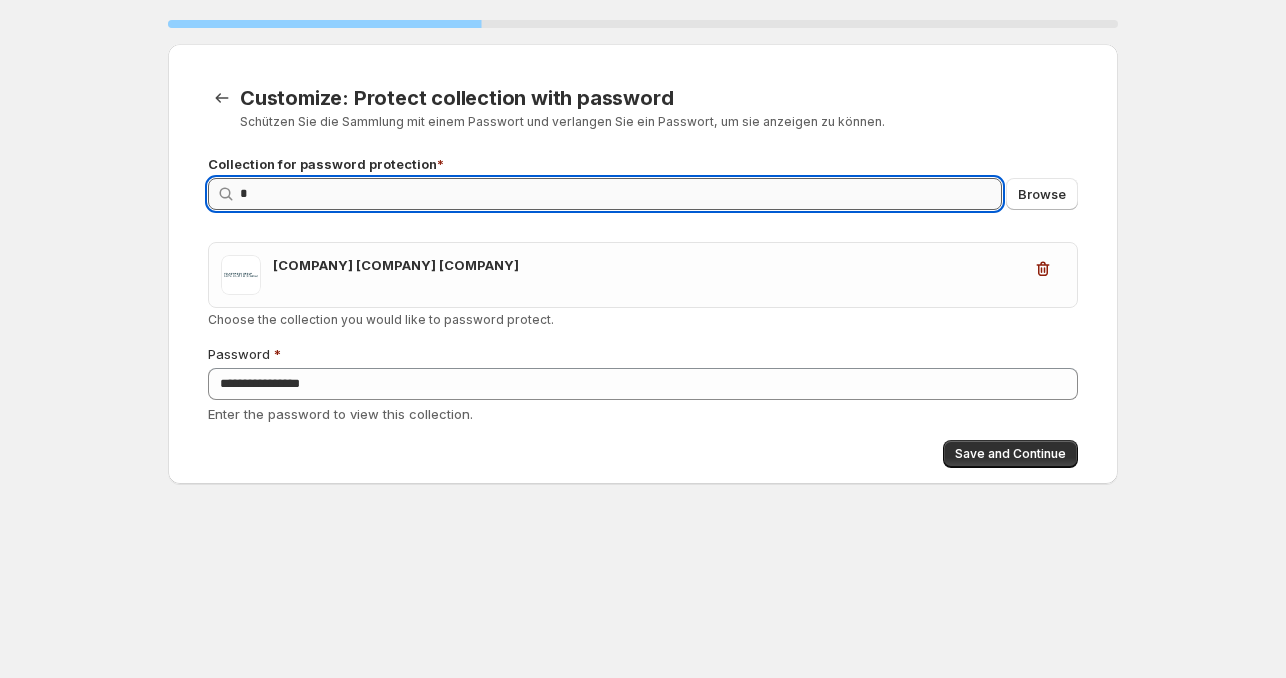 click on "*" at bounding box center (621, 194) 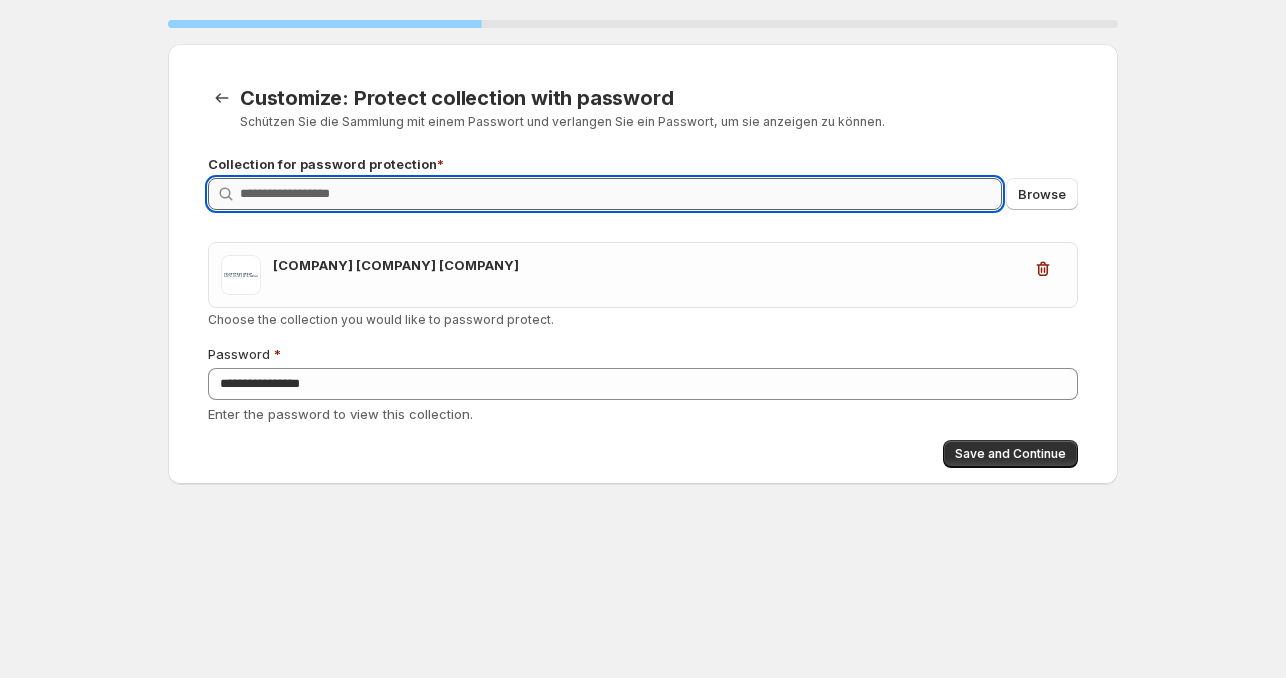type 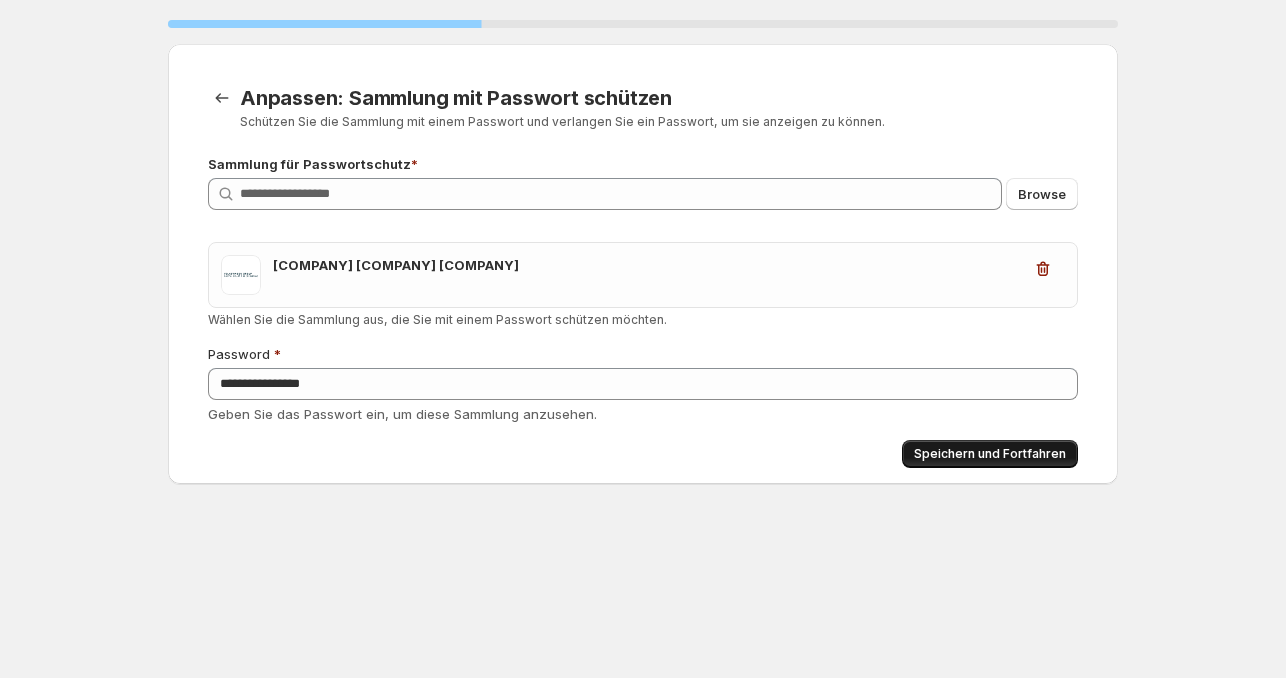 click on "Speichern und Fortfahren" at bounding box center [990, 454] 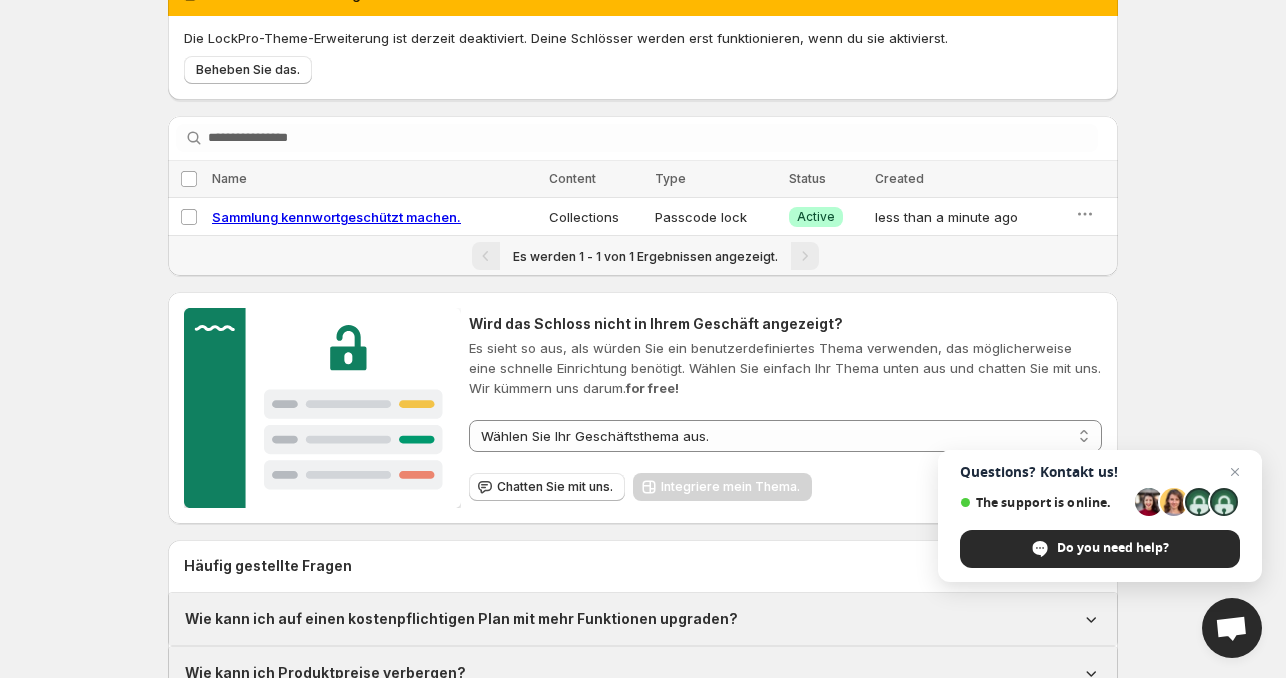 scroll, scrollTop: 0, scrollLeft: 0, axis: both 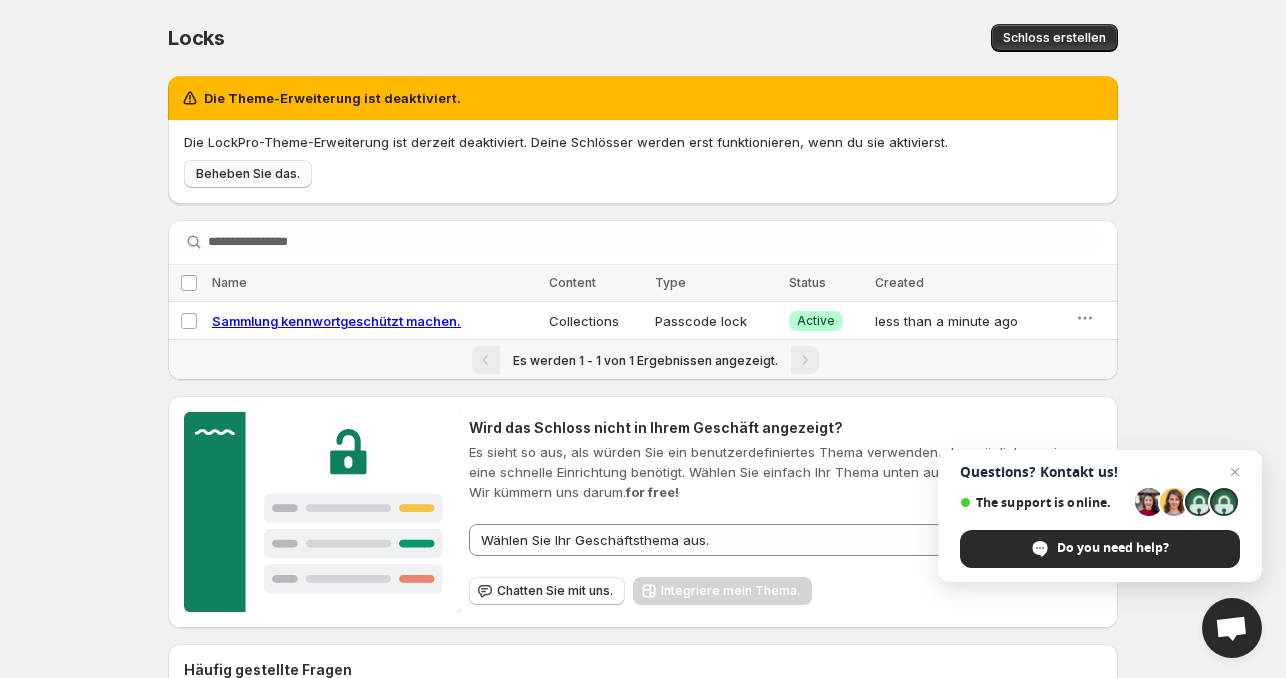 click on "Beheben Sie das." at bounding box center (248, 174) 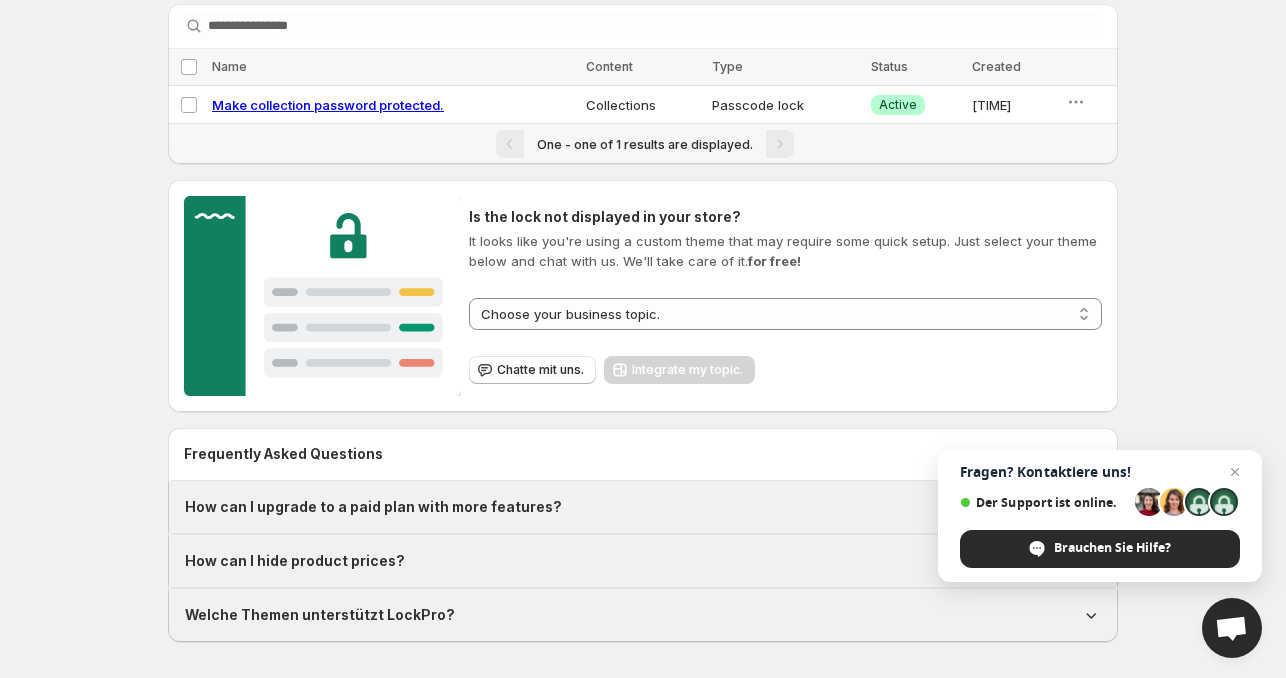 scroll, scrollTop: 0, scrollLeft: 0, axis: both 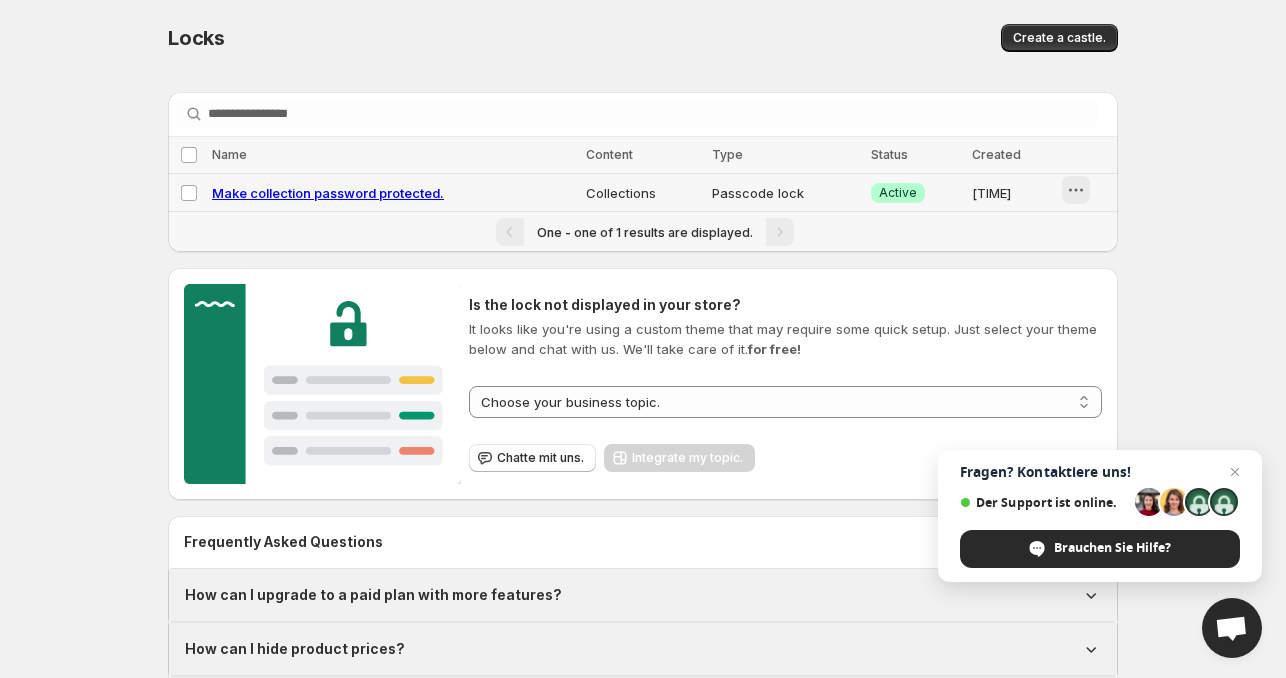 click at bounding box center [1076, 190] 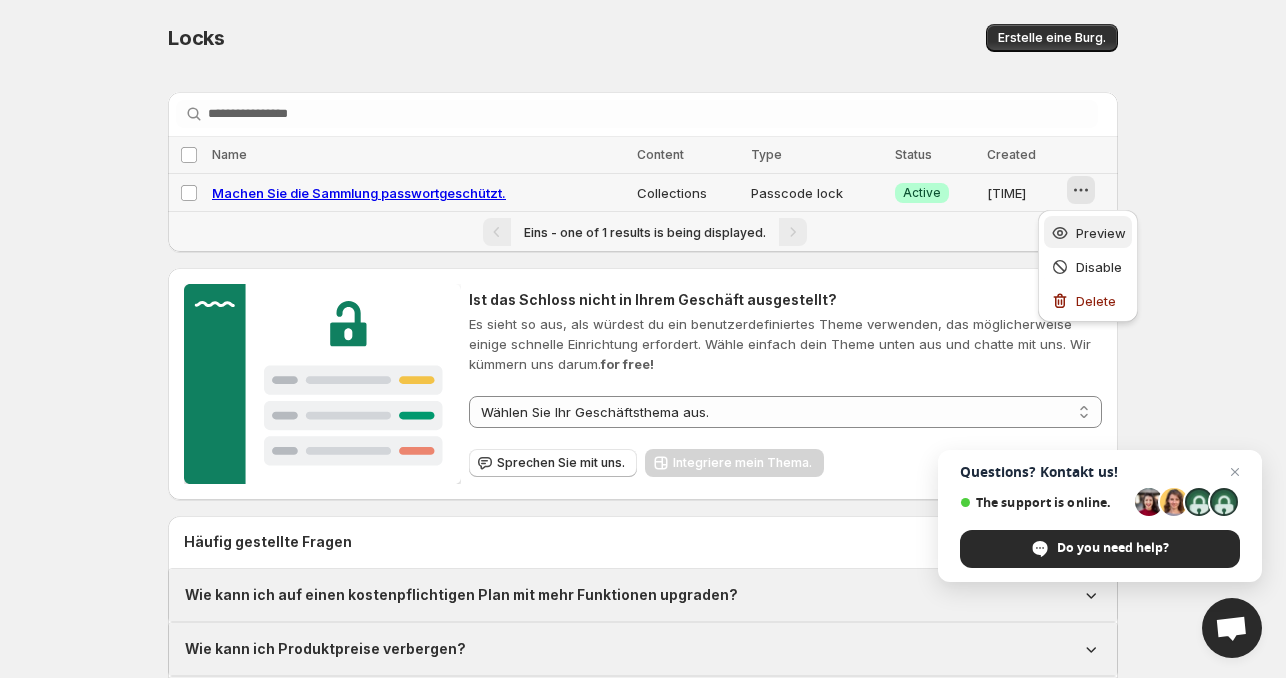 click on "Preview" at bounding box center (1101, 233) 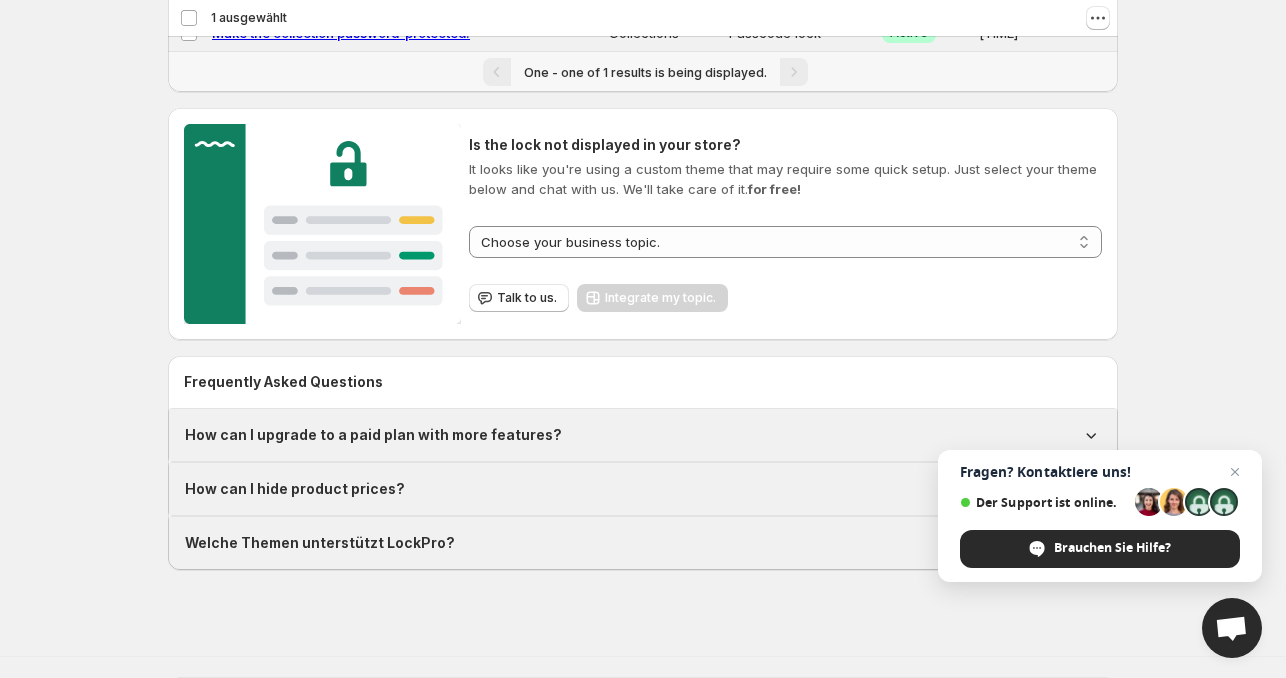 scroll, scrollTop: 0, scrollLeft: 0, axis: both 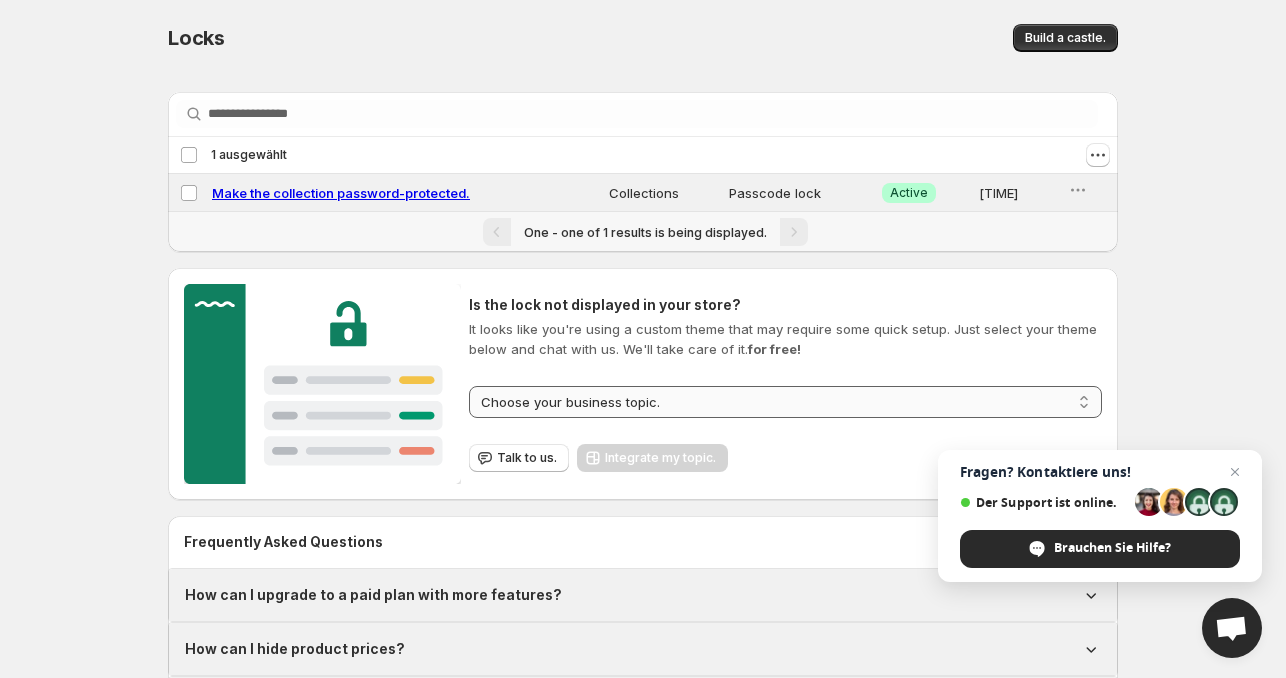 click on "**********" at bounding box center (785, 402) 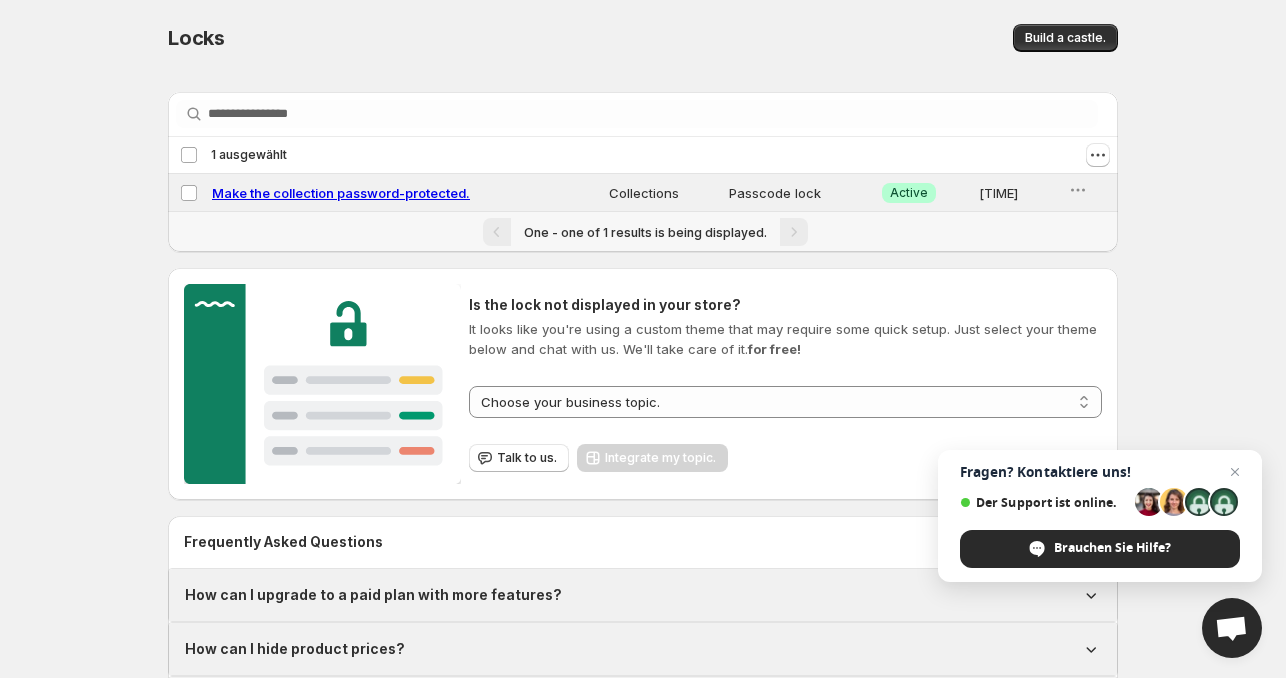 click on "Is the lock not displayed in your store? It looks like you're using a custom theme that may require some quick setup. Just select your theme below and chat with us. We'll take care of it. for free!" at bounding box center (785, 327) 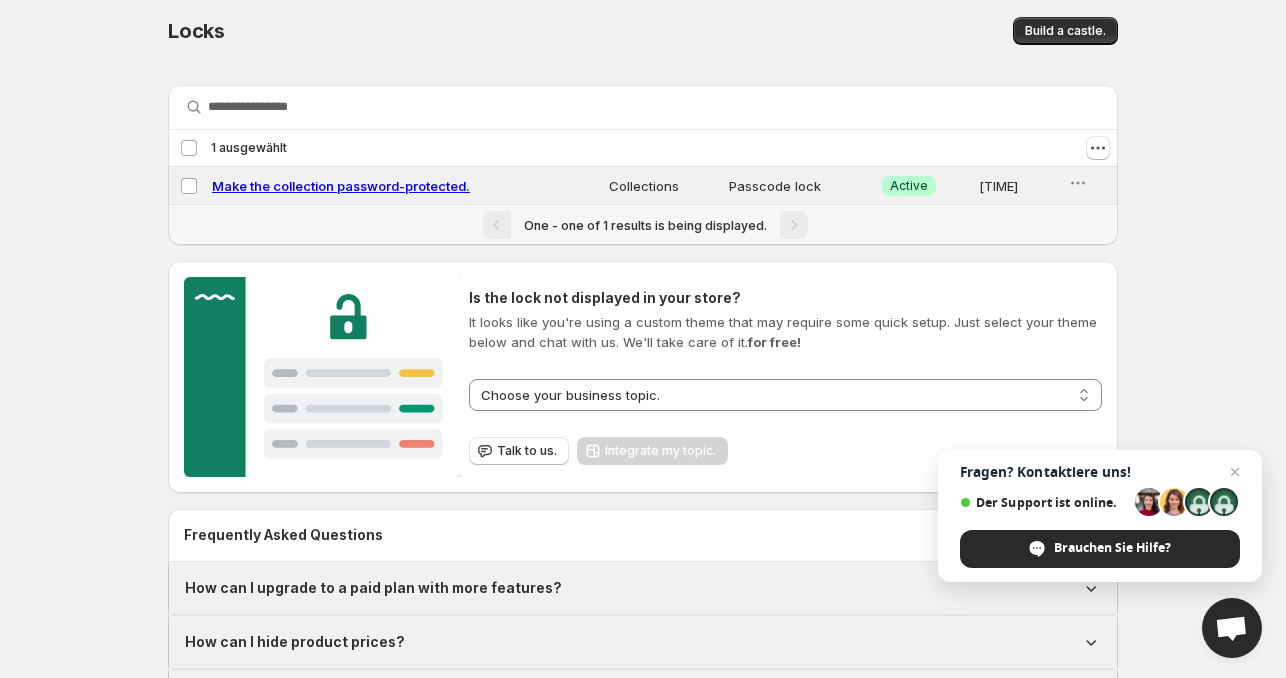 scroll, scrollTop: 0, scrollLeft: 0, axis: both 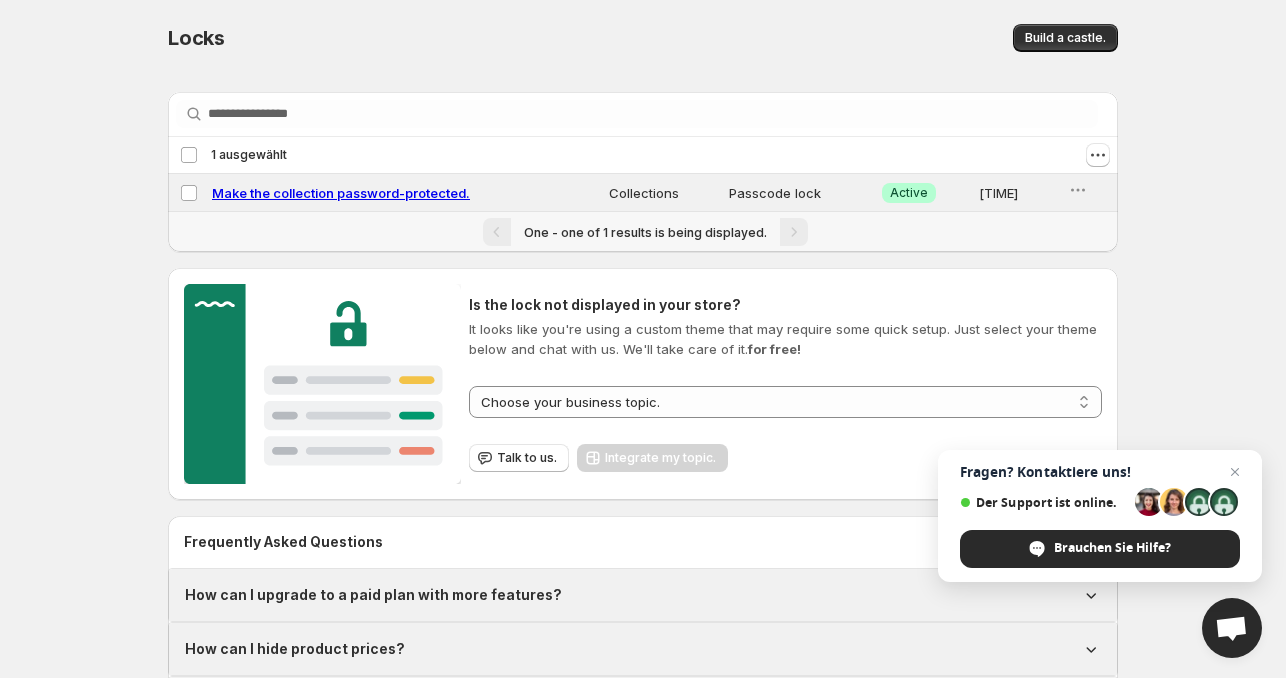 click on "**********" at bounding box center (643, 383) 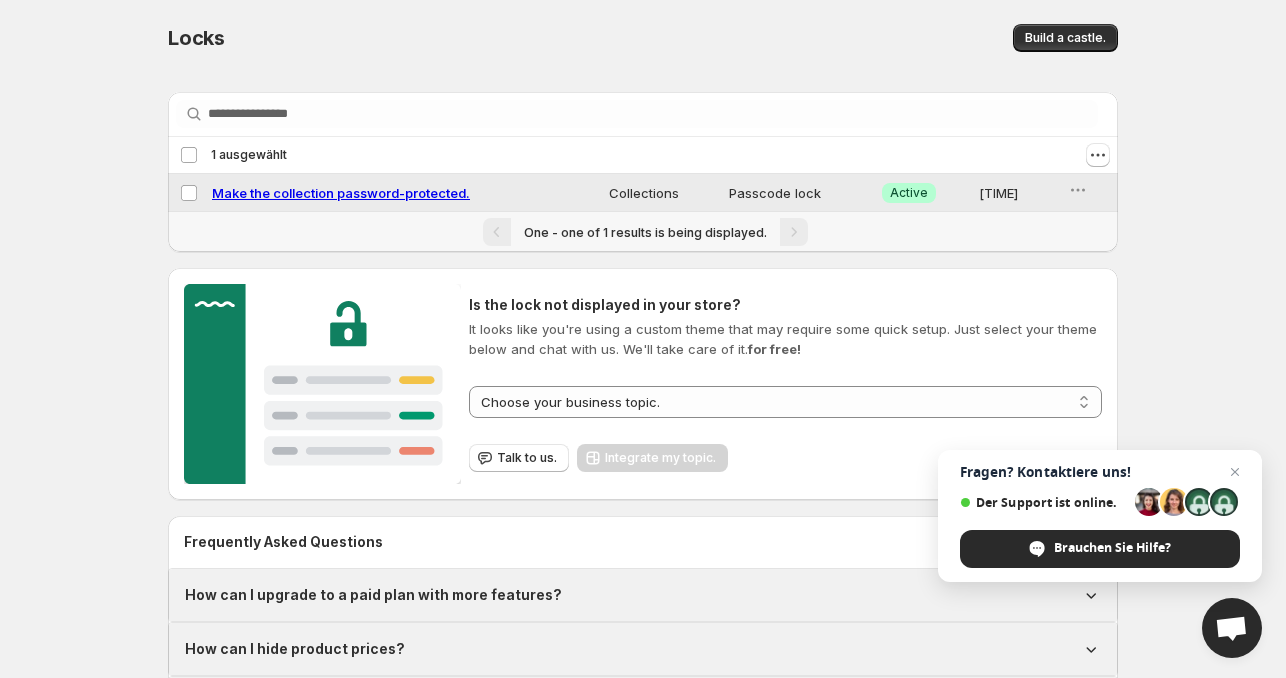 click on "Make the collection password-protected." at bounding box center [341, 193] 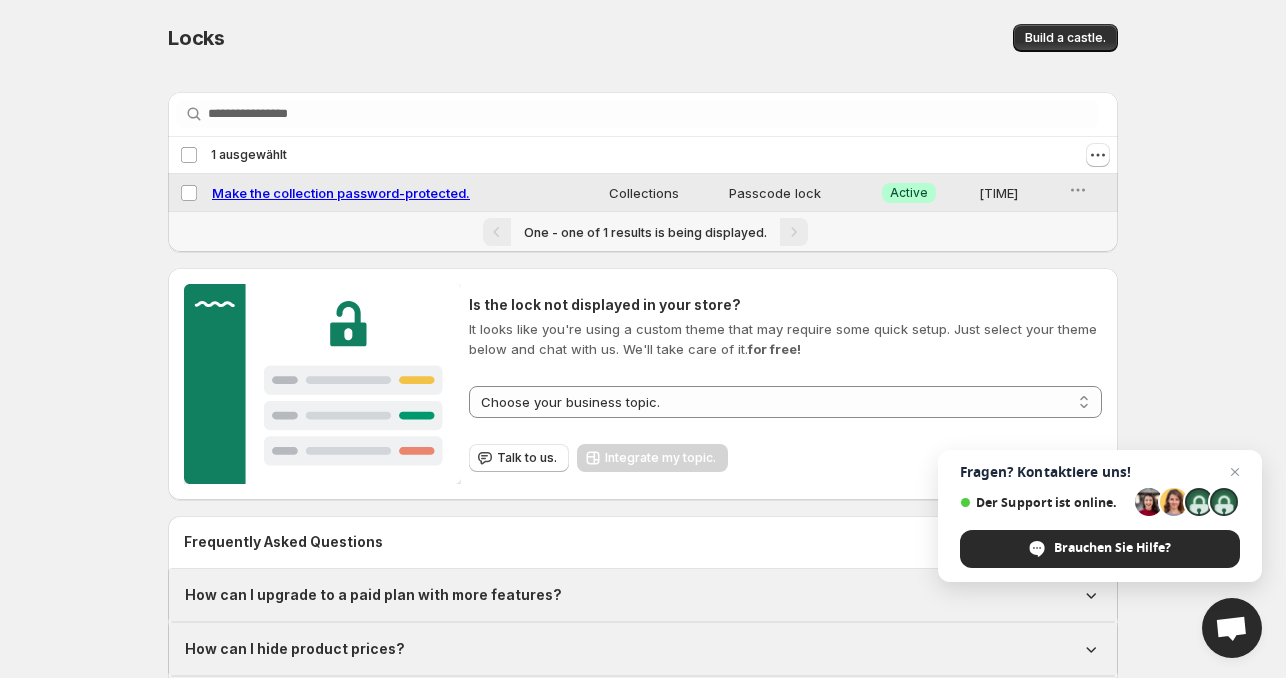 select on "**********" 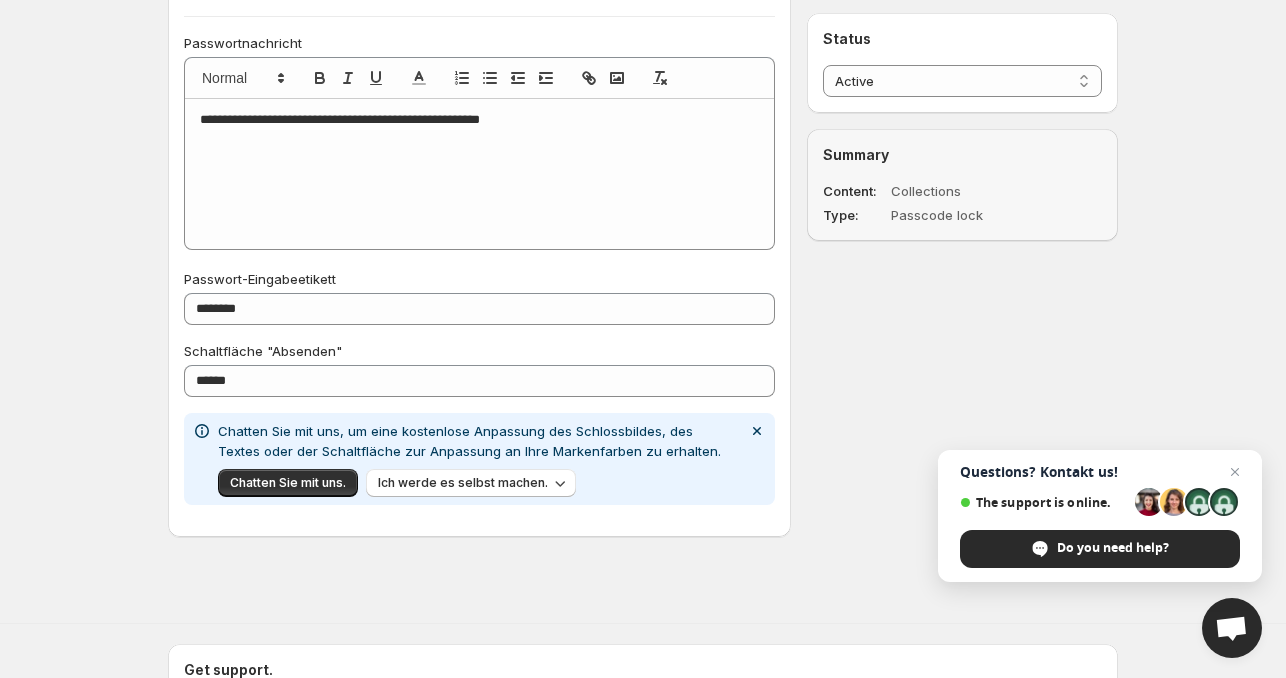 scroll, scrollTop: 1090, scrollLeft: 0, axis: vertical 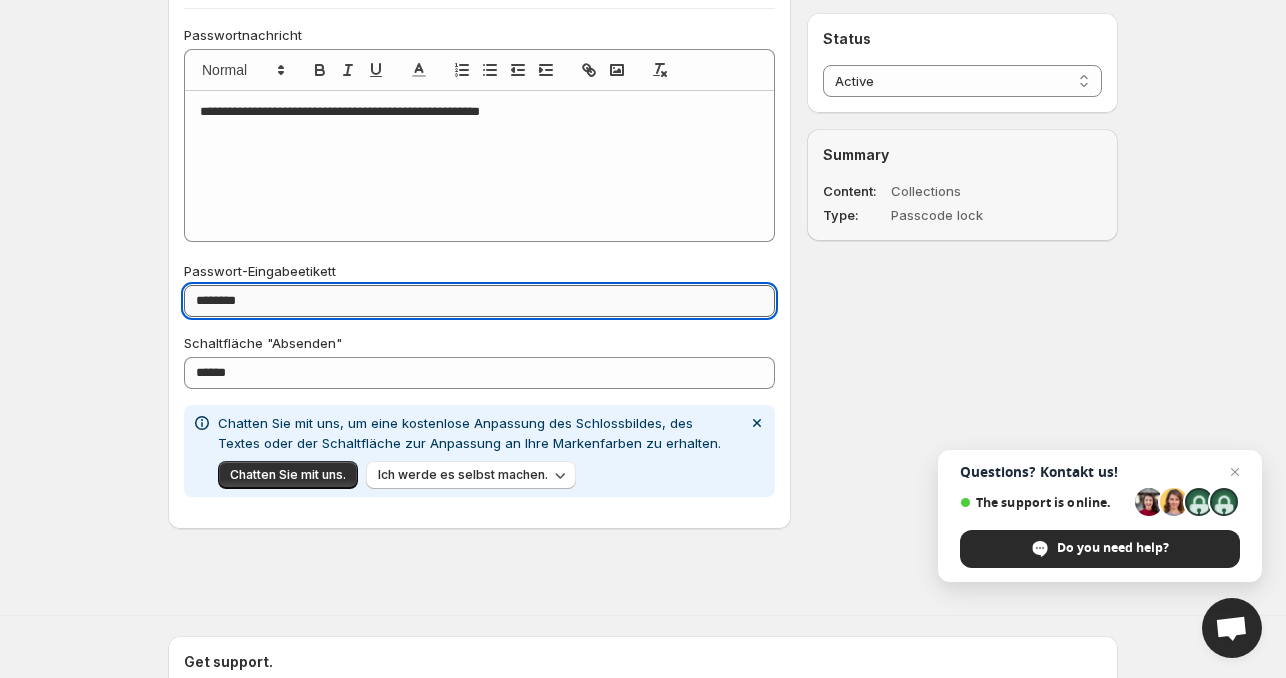 click on "********" at bounding box center [479, 301] 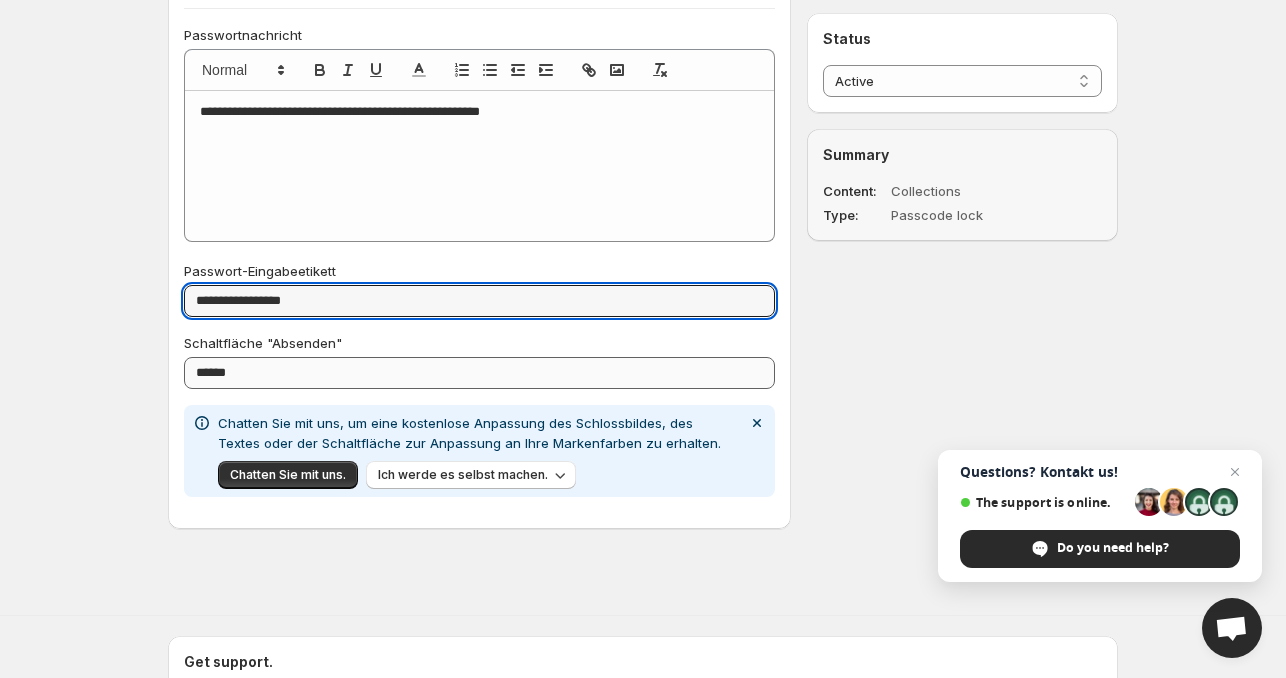 type on "**********" 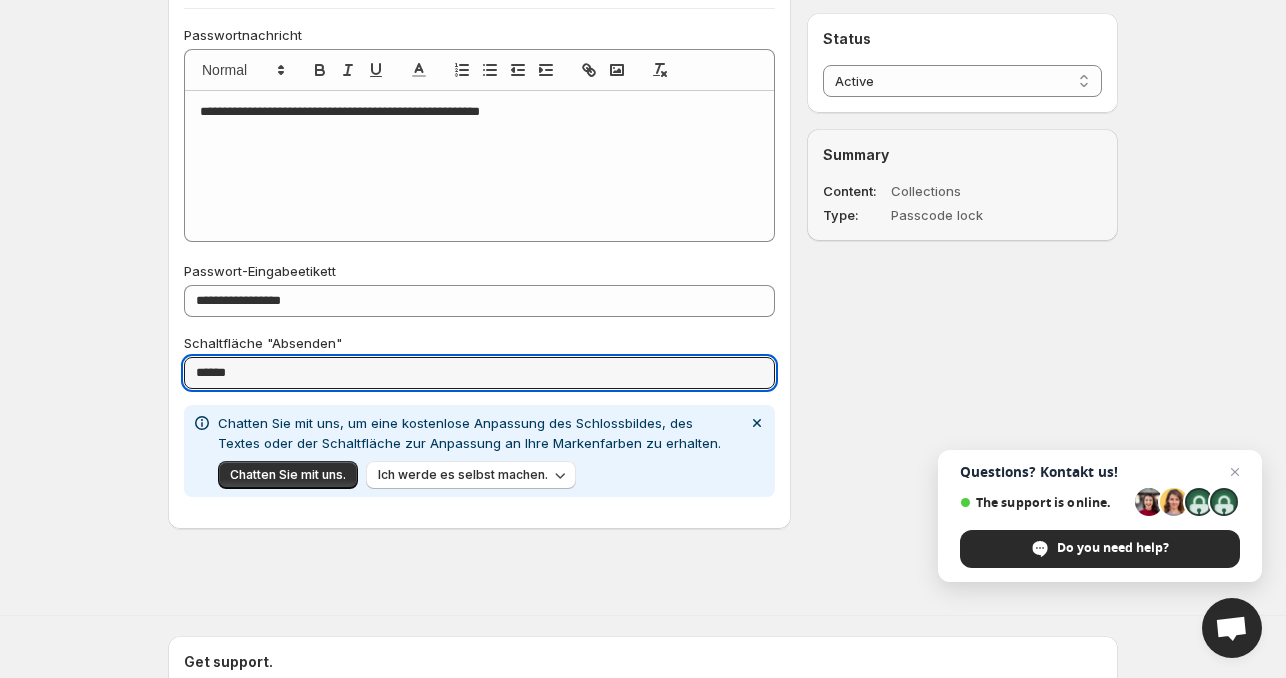 drag, startPoint x: 250, startPoint y: 375, endPoint x: 168, endPoint y: 374, distance: 82.006096 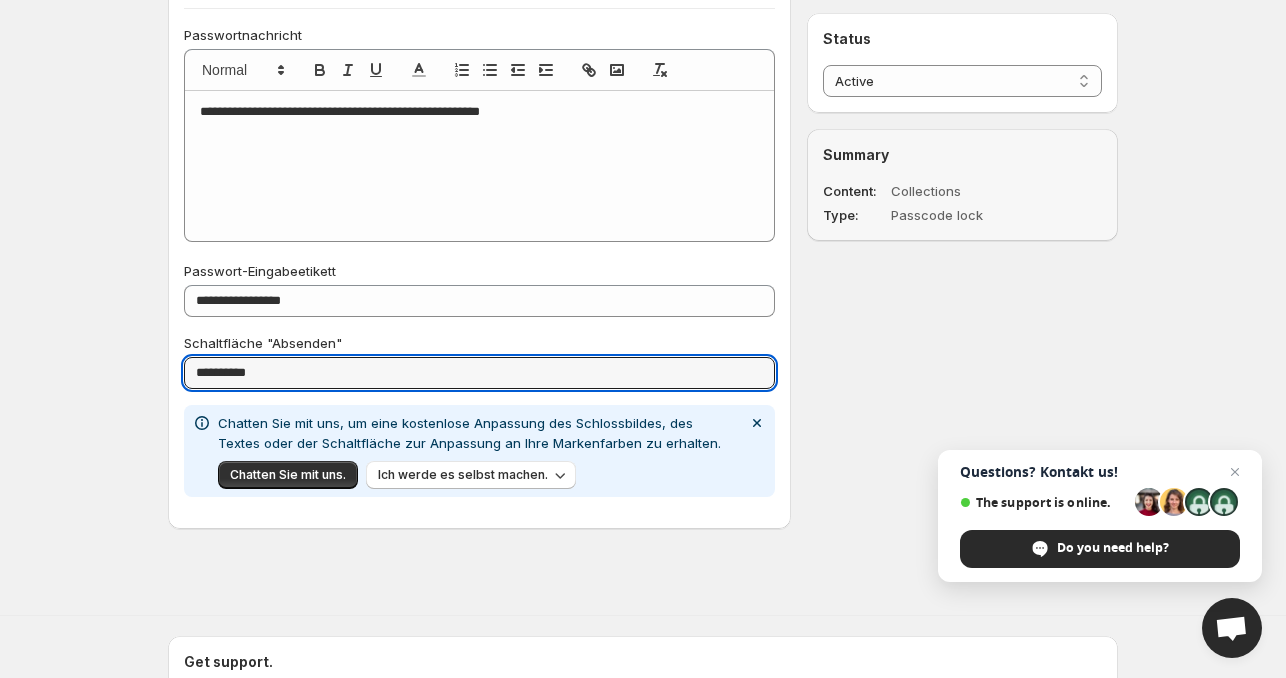 type on "**********" 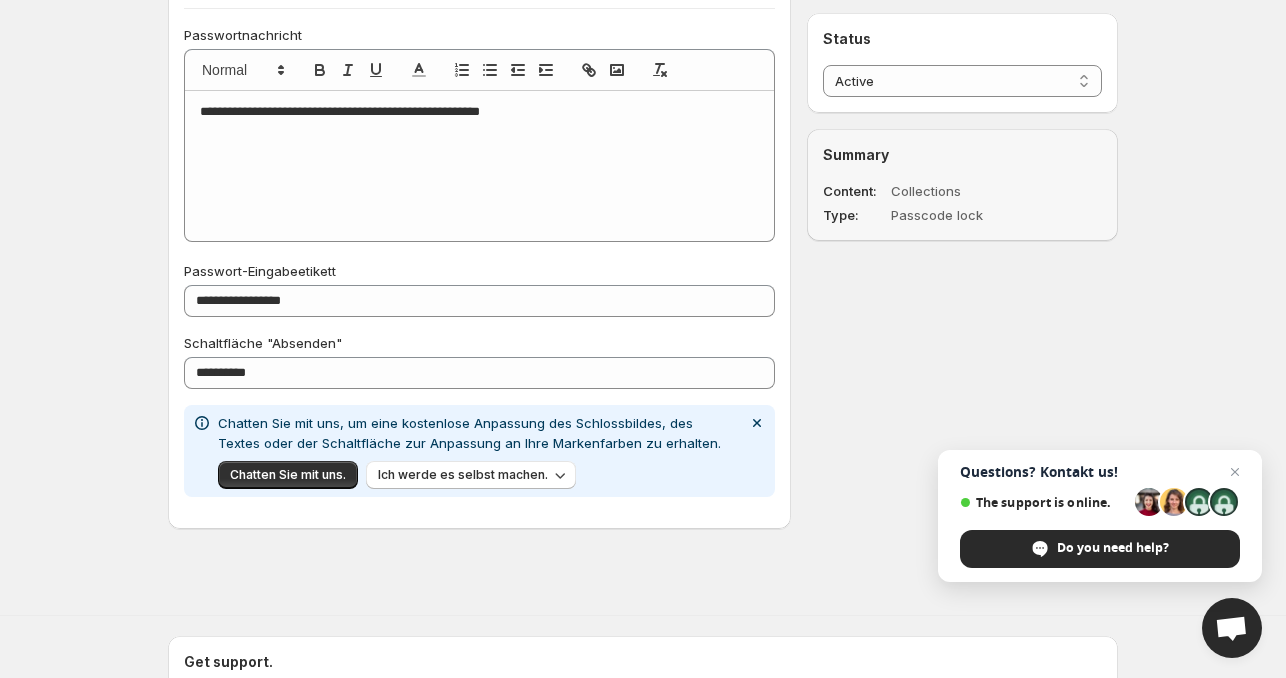 scroll, scrollTop: 1243, scrollLeft: 0, axis: vertical 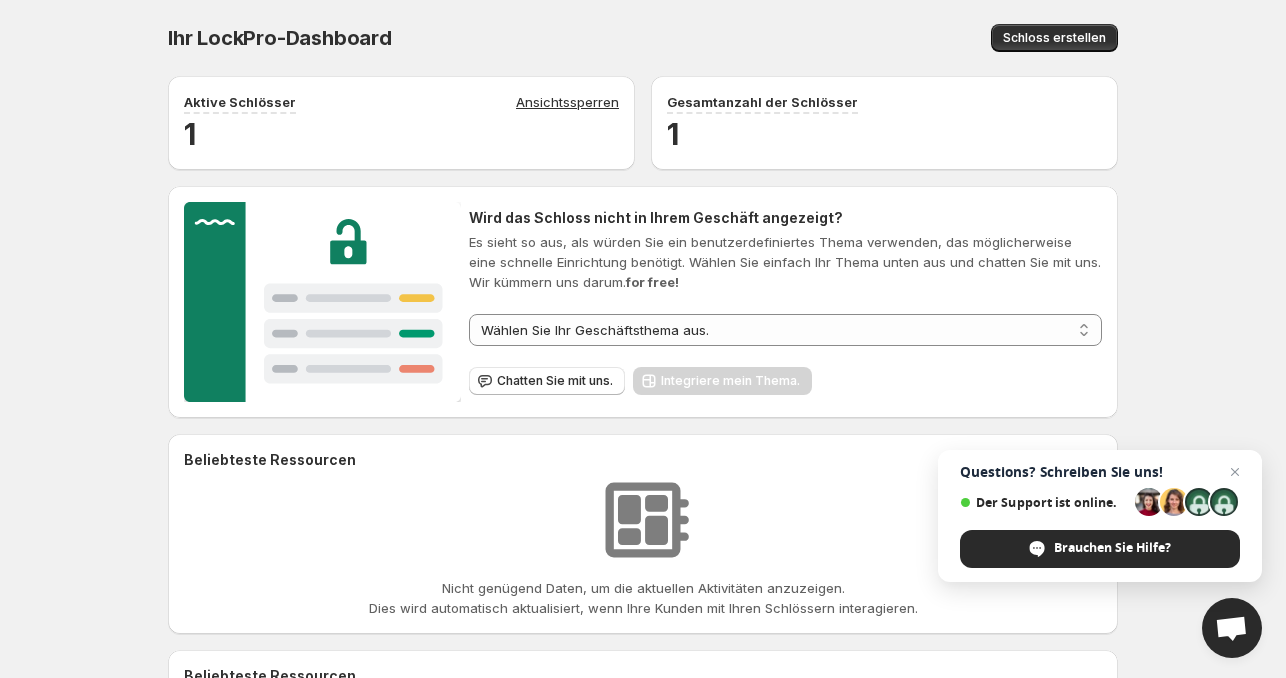 click on "**********" at bounding box center [643, 403] 